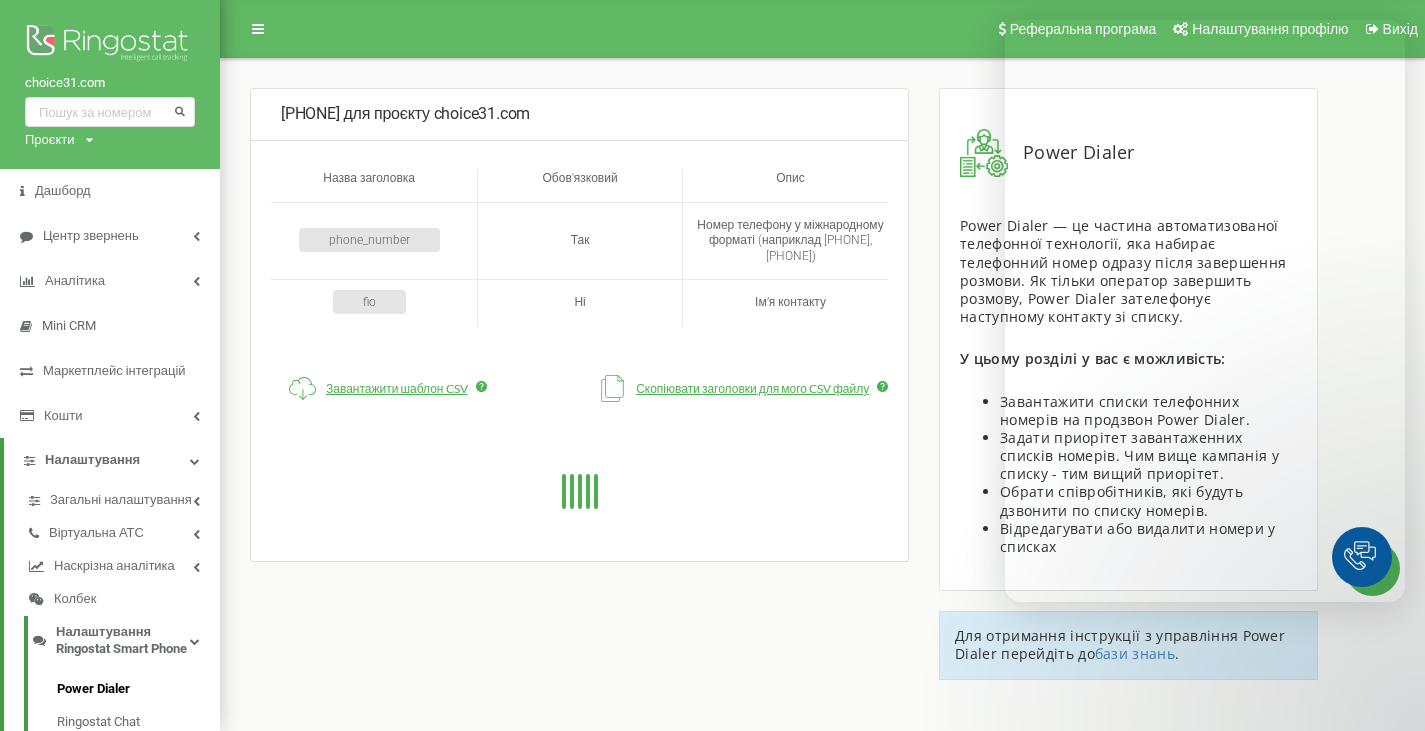scroll, scrollTop: 0, scrollLeft: 0, axis: both 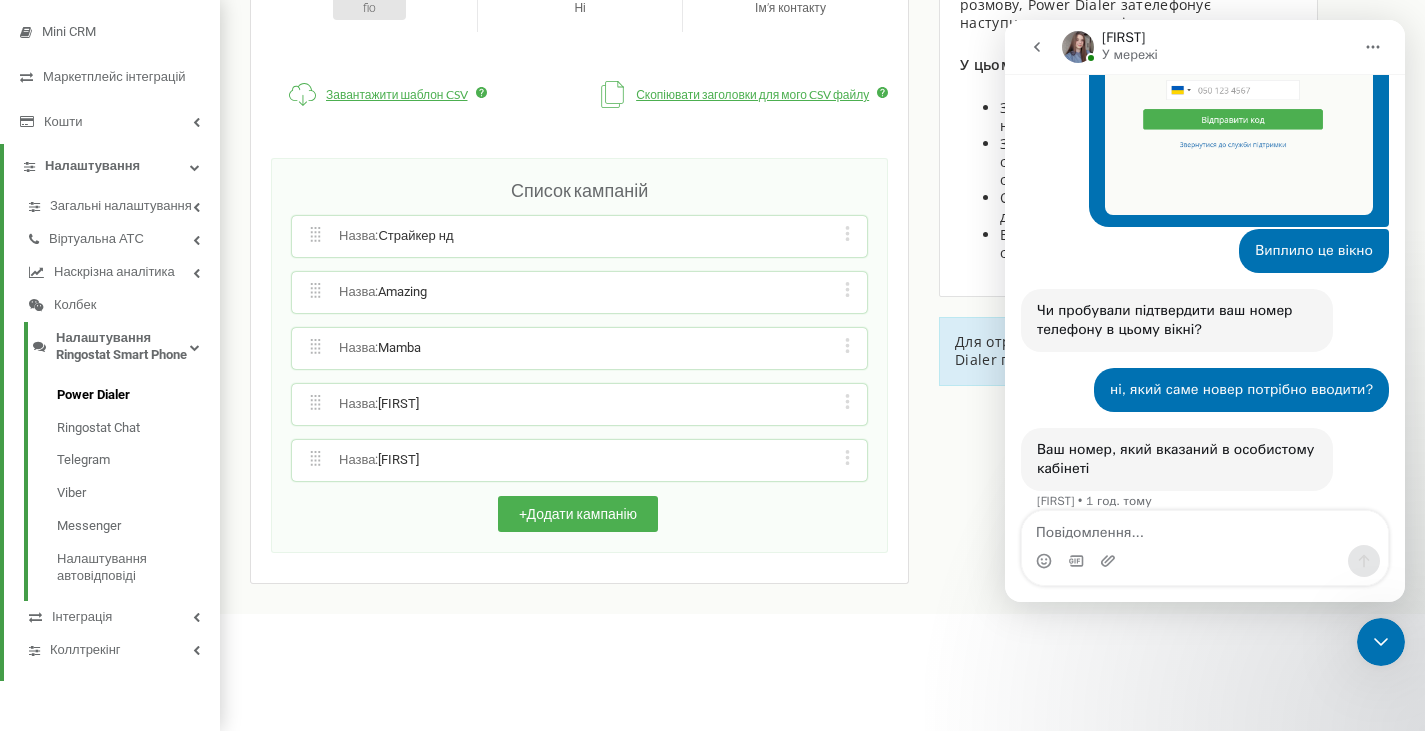 click on "Редагувати назву кампанії Редагувати список номерів кампанії Редагувати список співробітників кампанії Видалити кампанію з номерами" at bounding box center (847, 460) 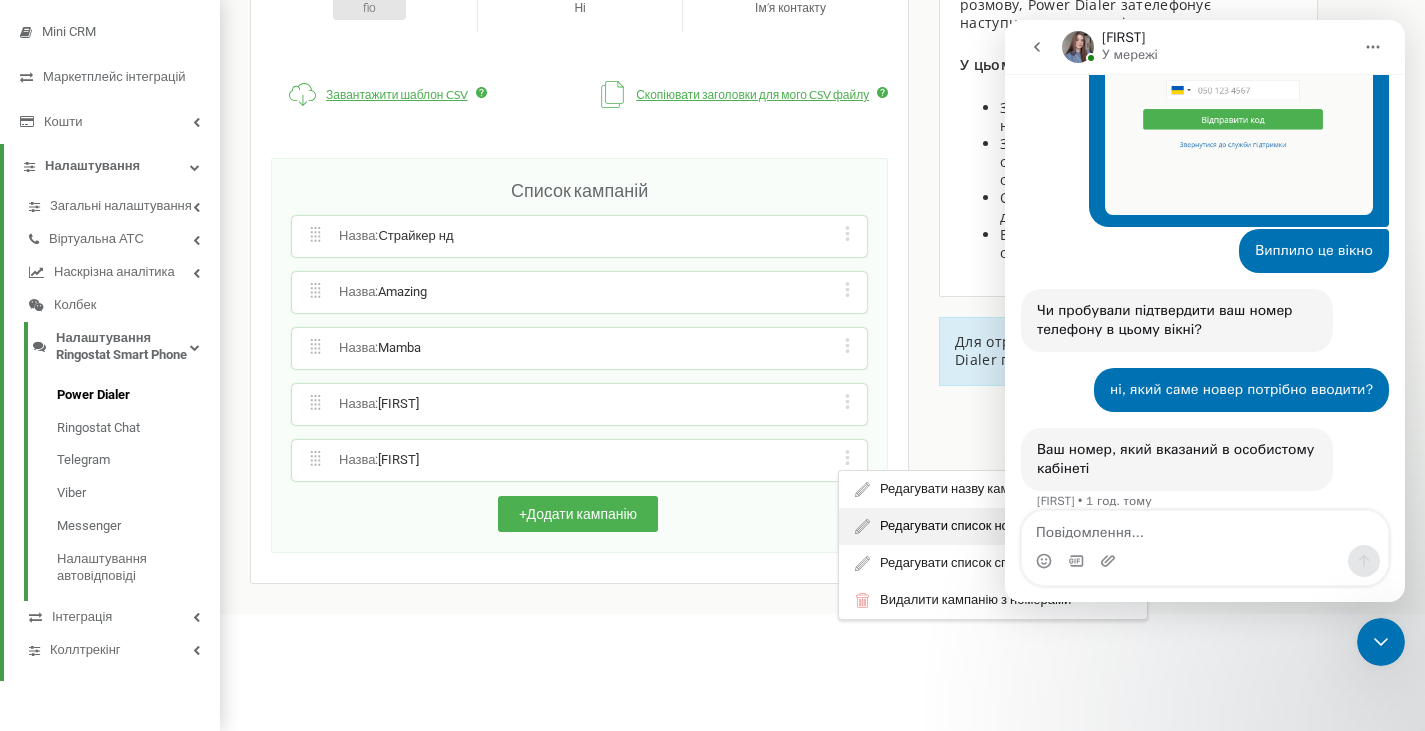 click on "Редагувати список номерів кампанії" at bounding box center [993, 526] 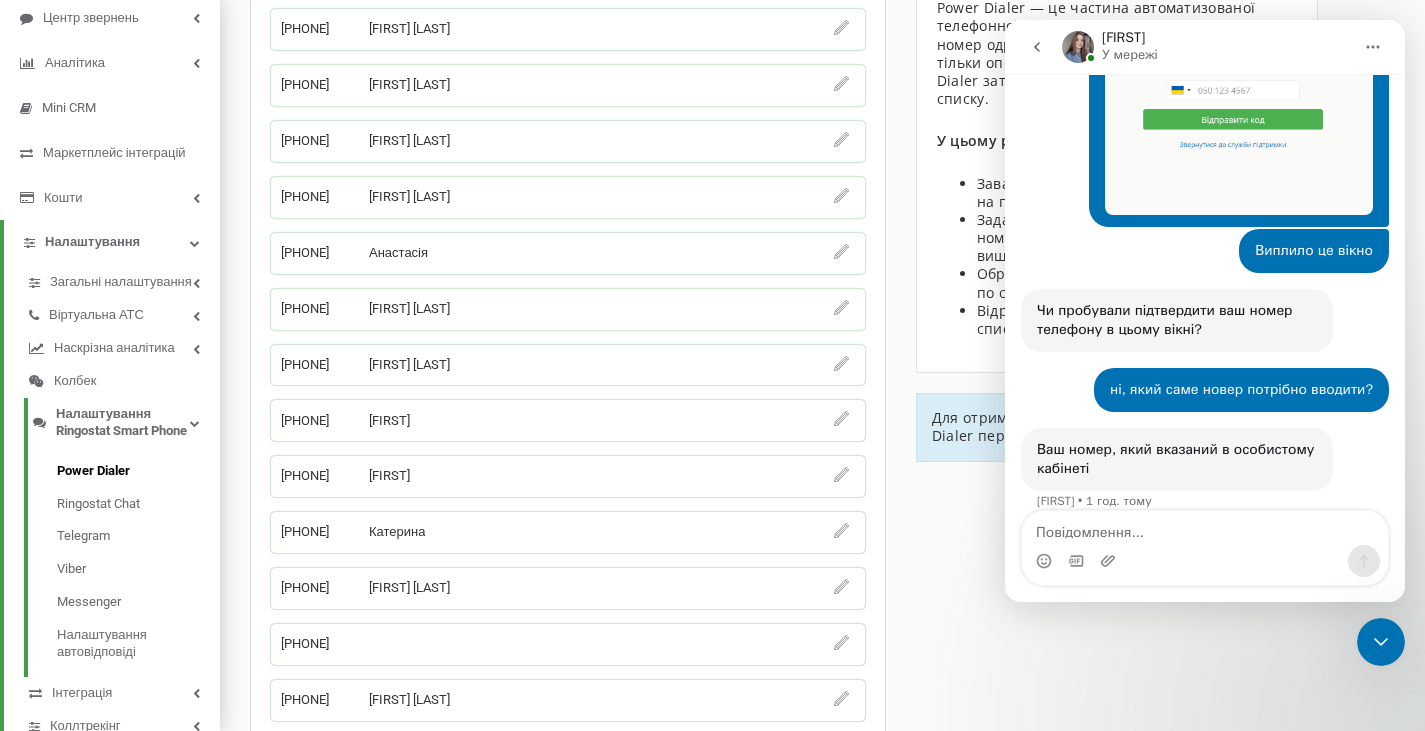 scroll, scrollTop: 0, scrollLeft: 0, axis: both 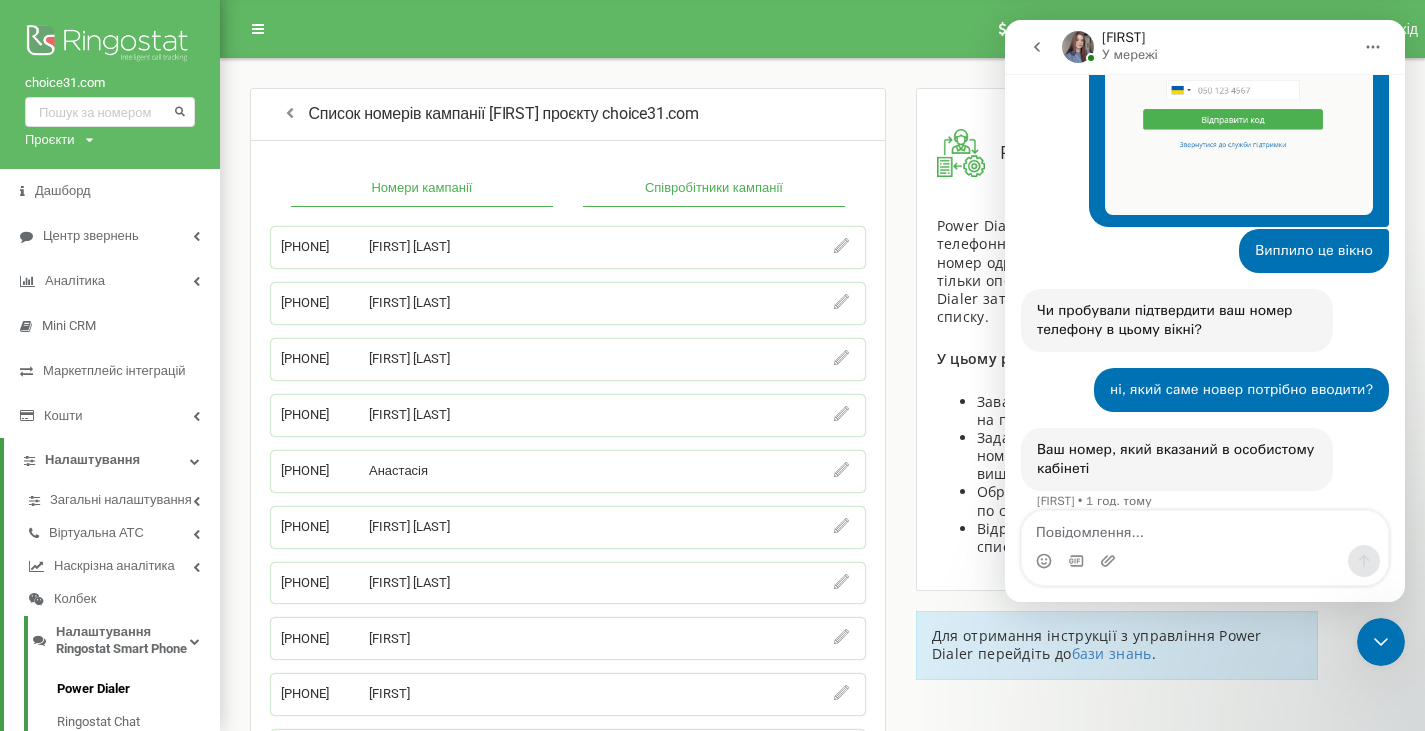 click on "Співробітники кампанії" at bounding box center [714, 189] 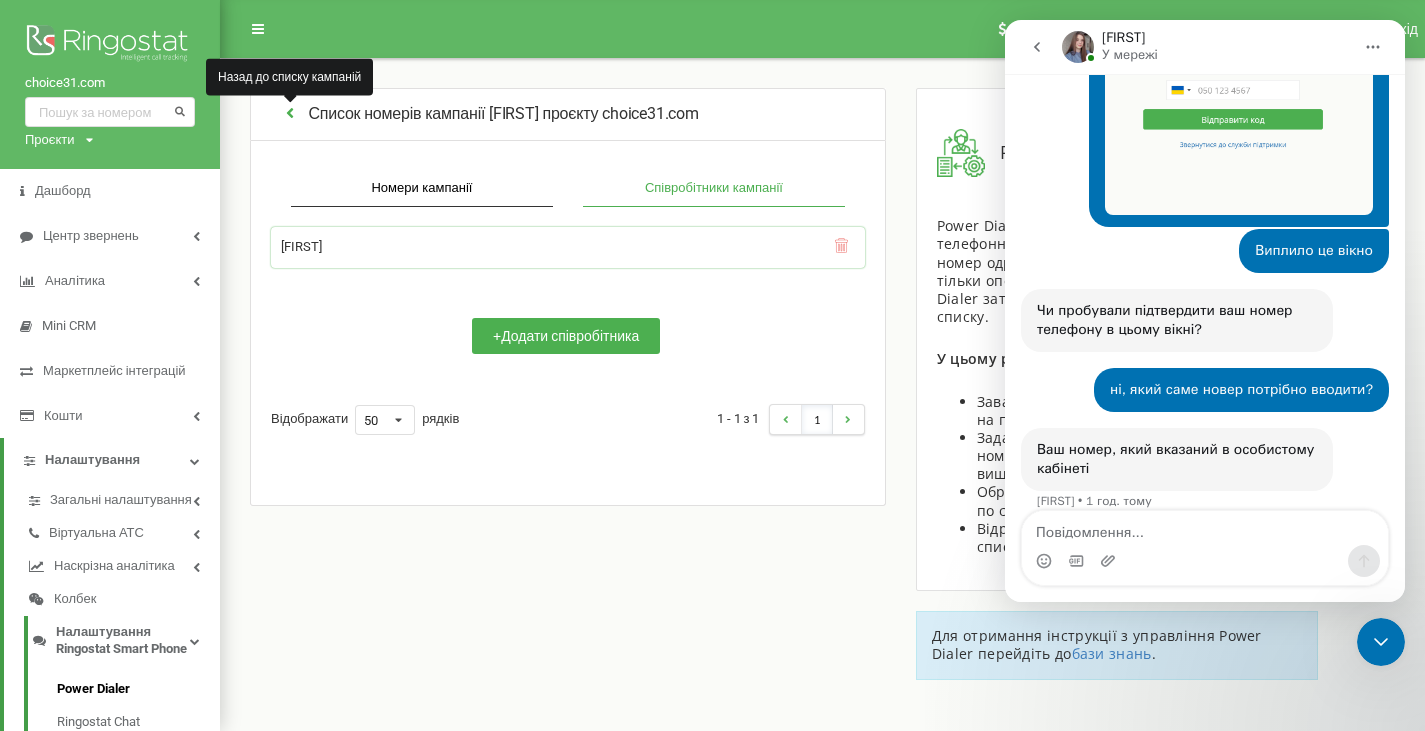 click at bounding box center [290, 112] 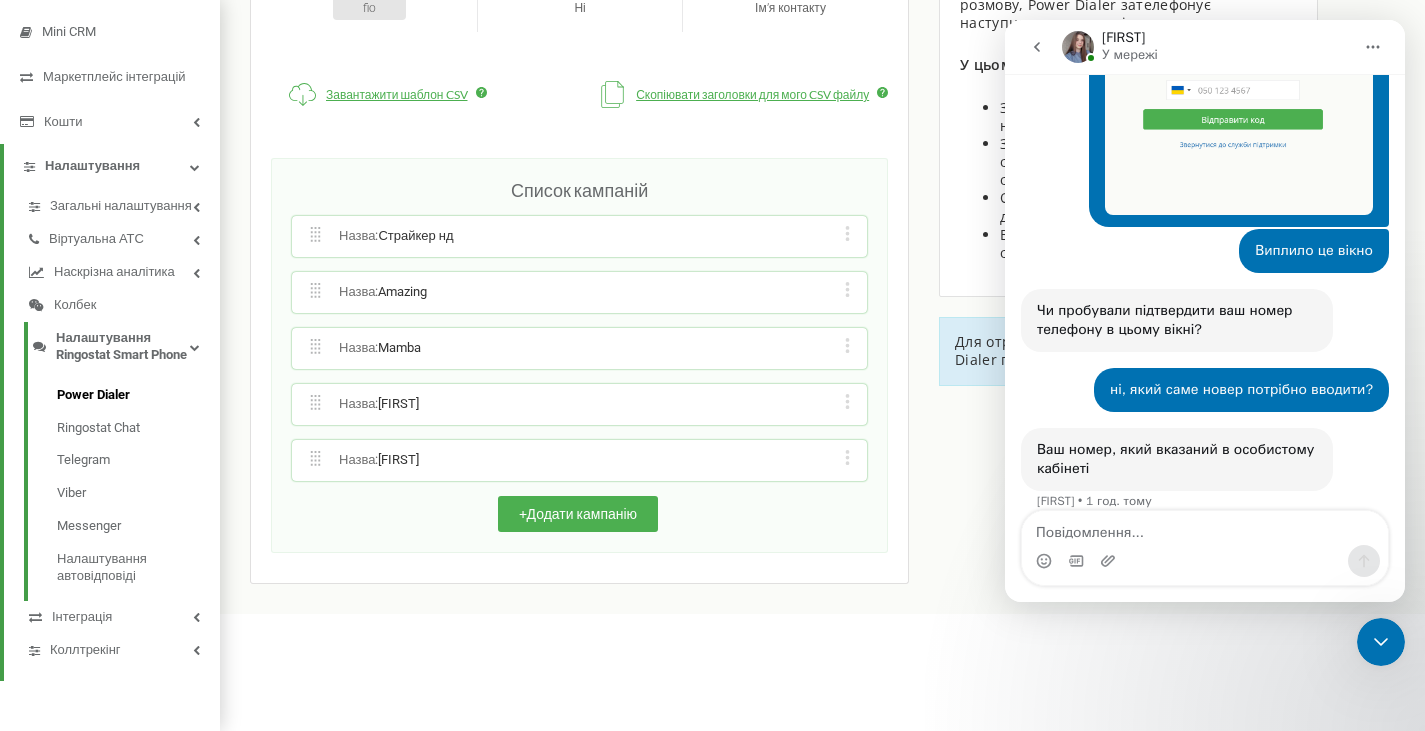 scroll, scrollTop: 327, scrollLeft: 0, axis: vertical 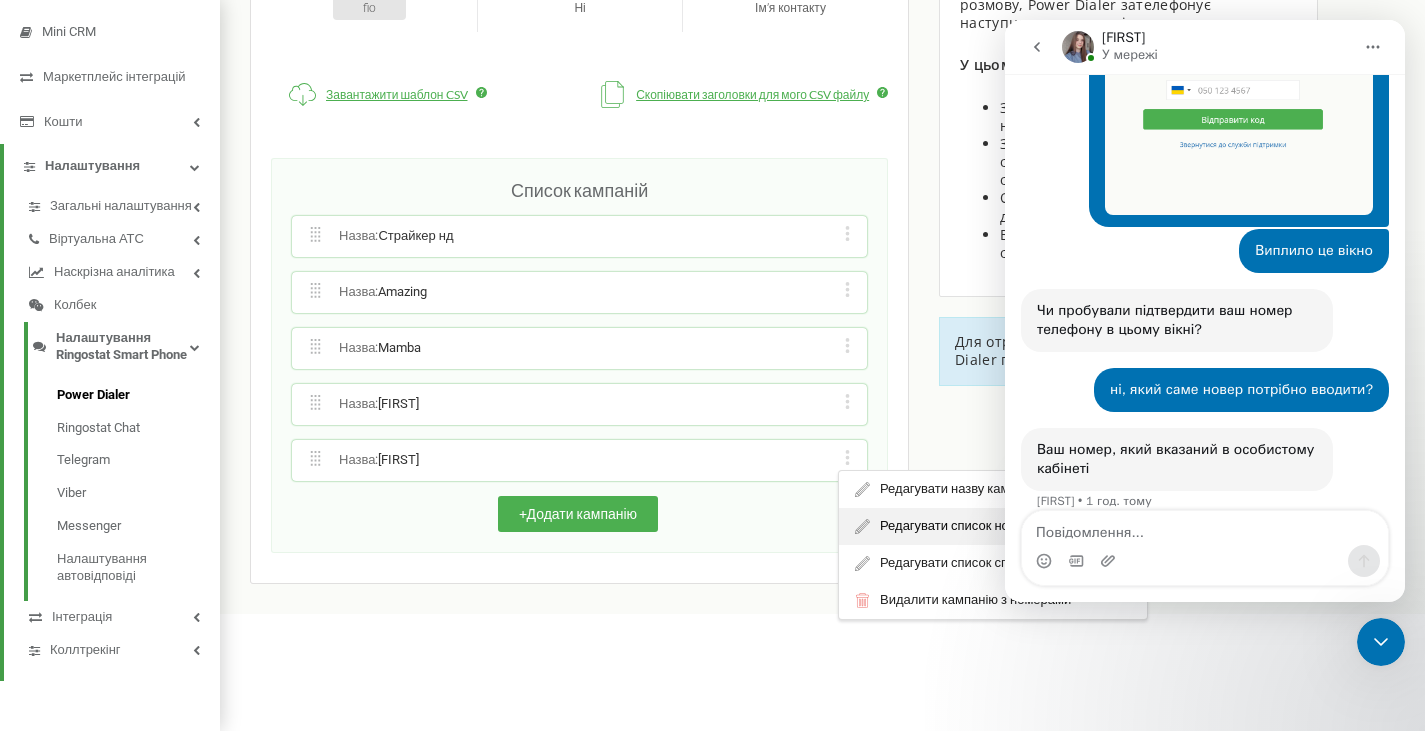 click on "Редагувати список номерів кампанії" at bounding box center [993, 526] 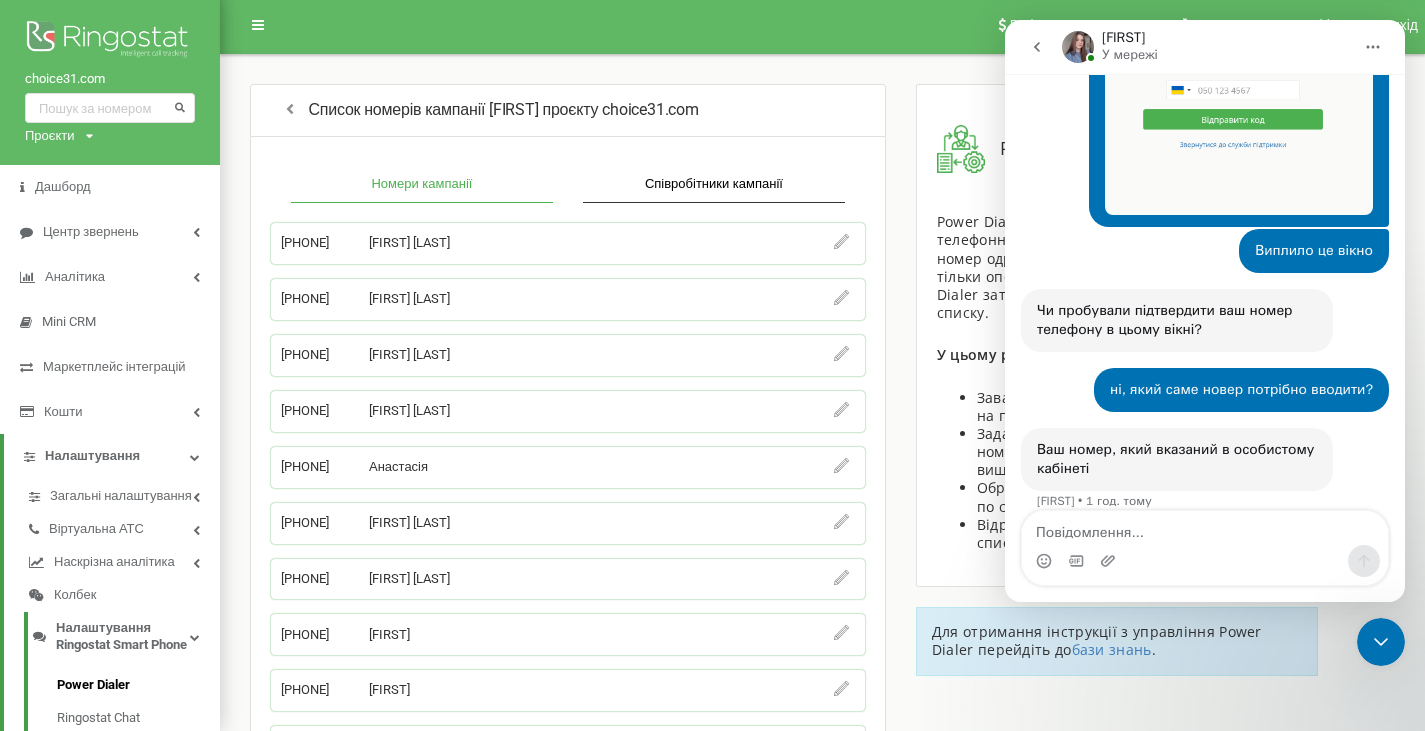 scroll, scrollTop: 0, scrollLeft: 0, axis: both 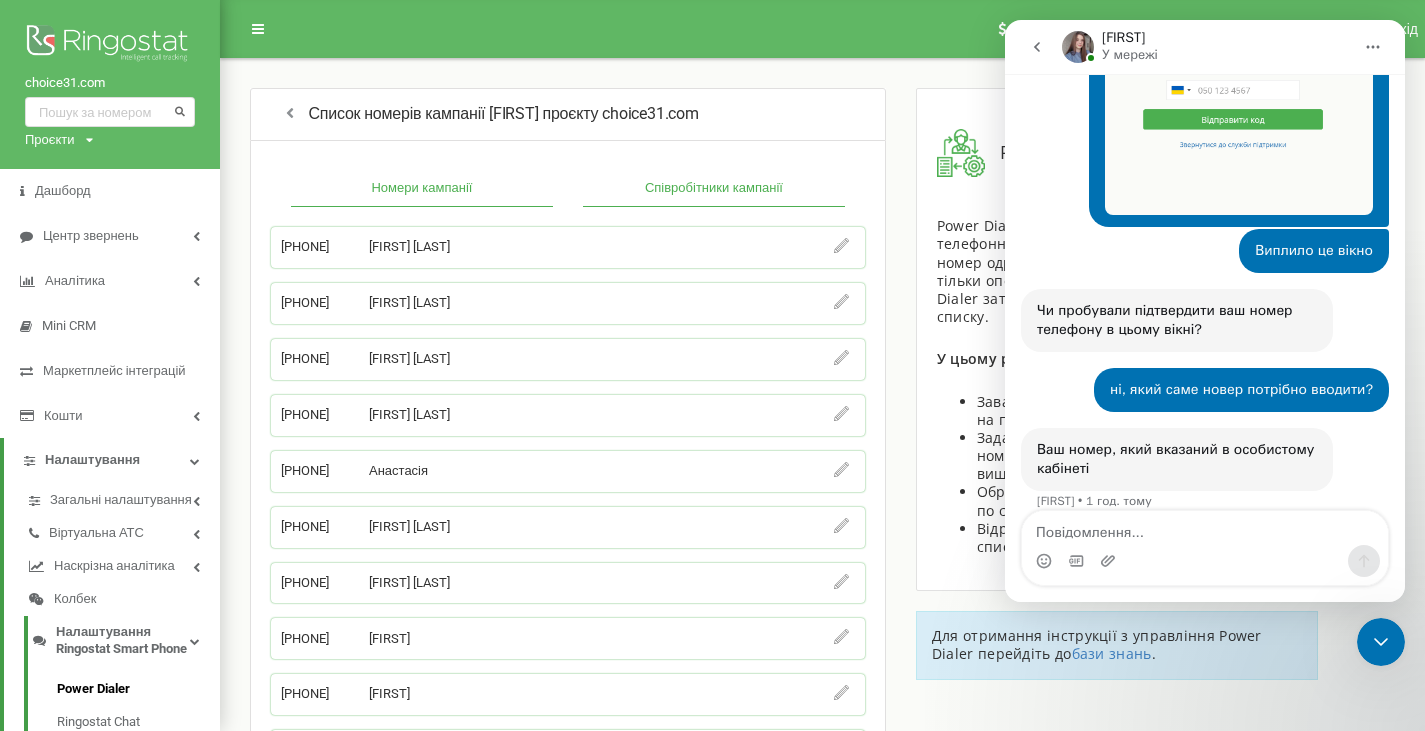 click on "Співробітники кампанії" at bounding box center [714, 189] 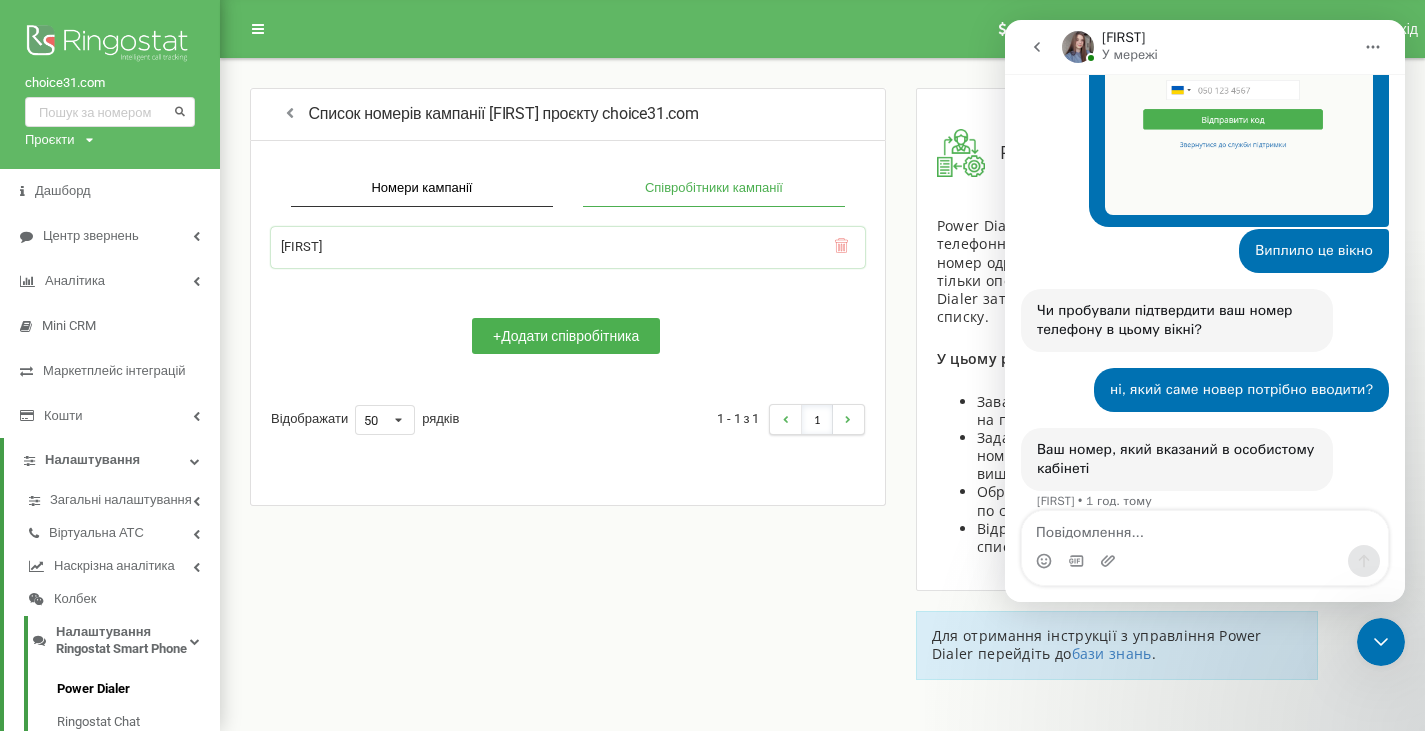 click on "Номери кампанії Співробітники кампанії [FIRST] +  Додати співробітника Відображати 50 10 25 50 100 рядків 1 - 1 з 1 1" at bounding box center (568, 323) 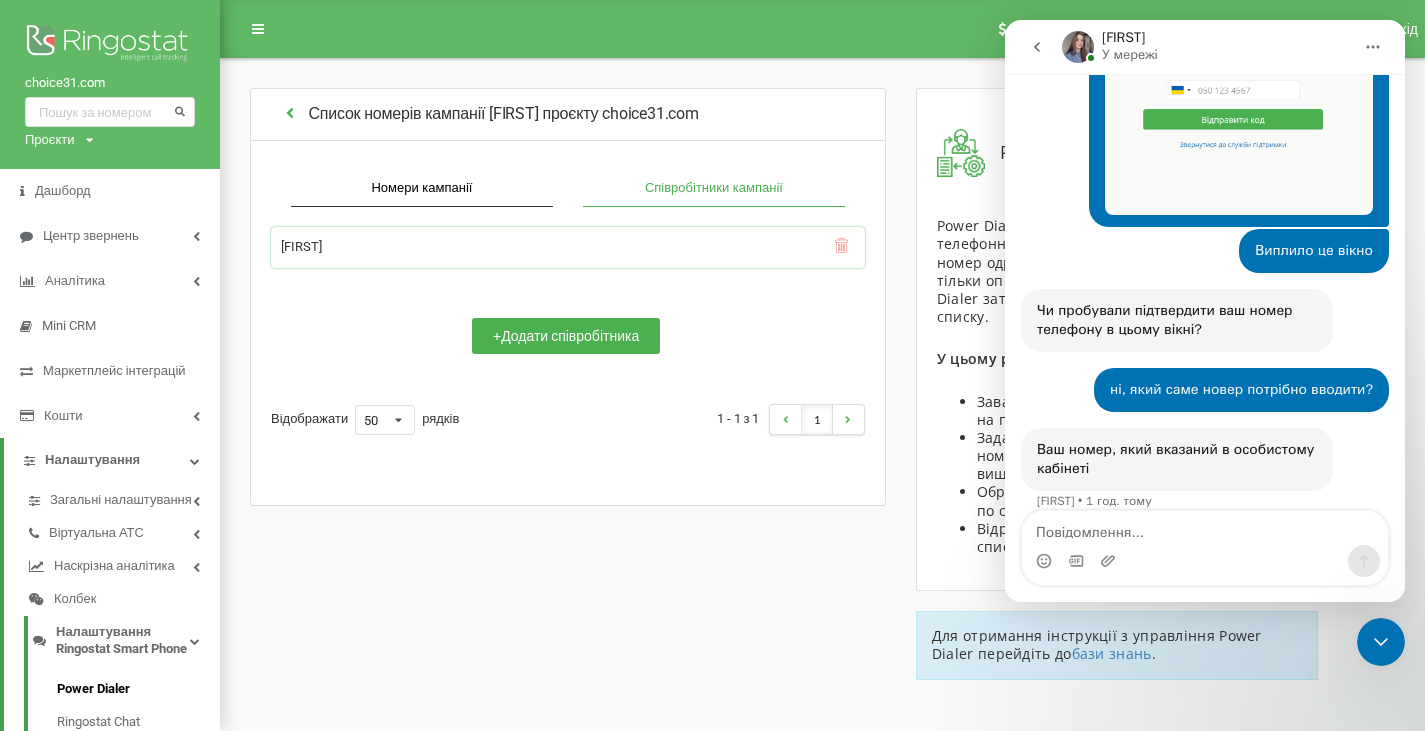 click at bounding box center [290, 112] 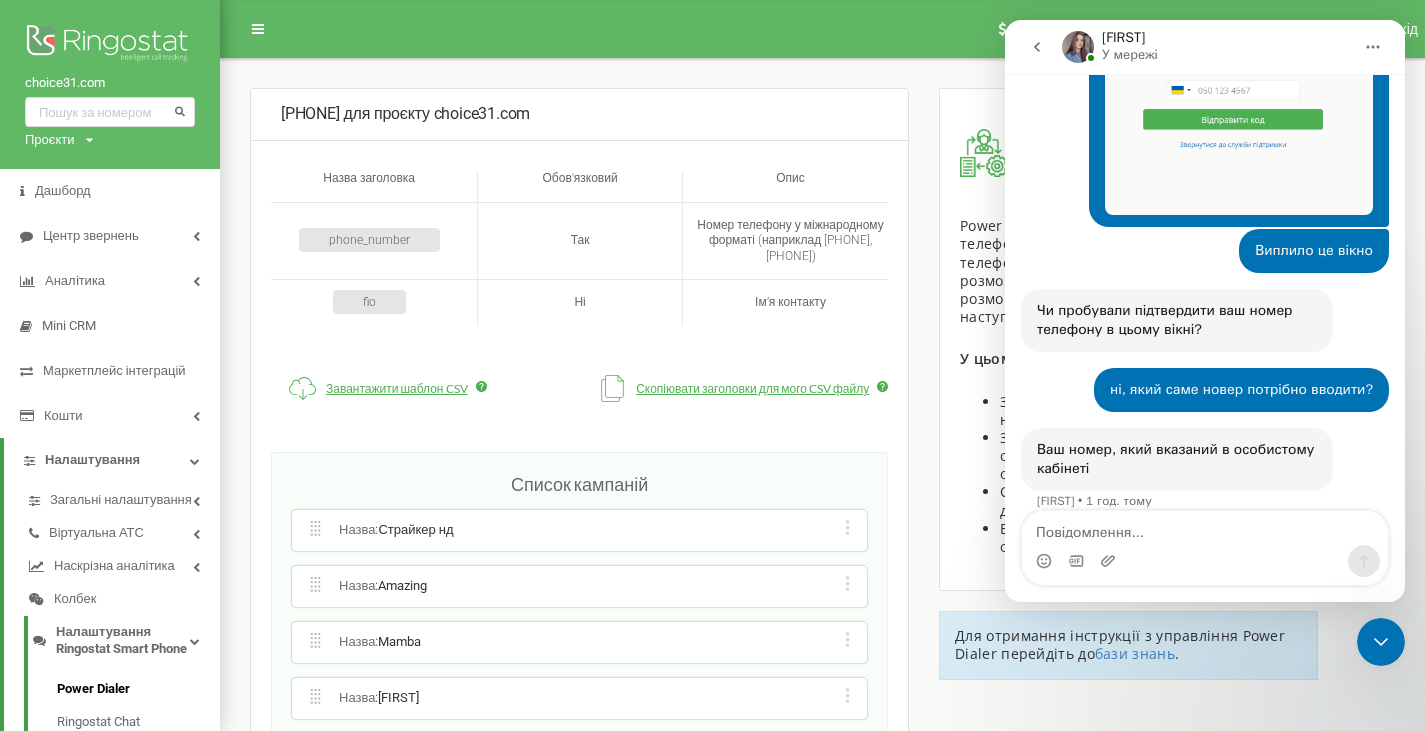 scroll, scrollTop: 327, scrollLeft: 0, axis: vertical 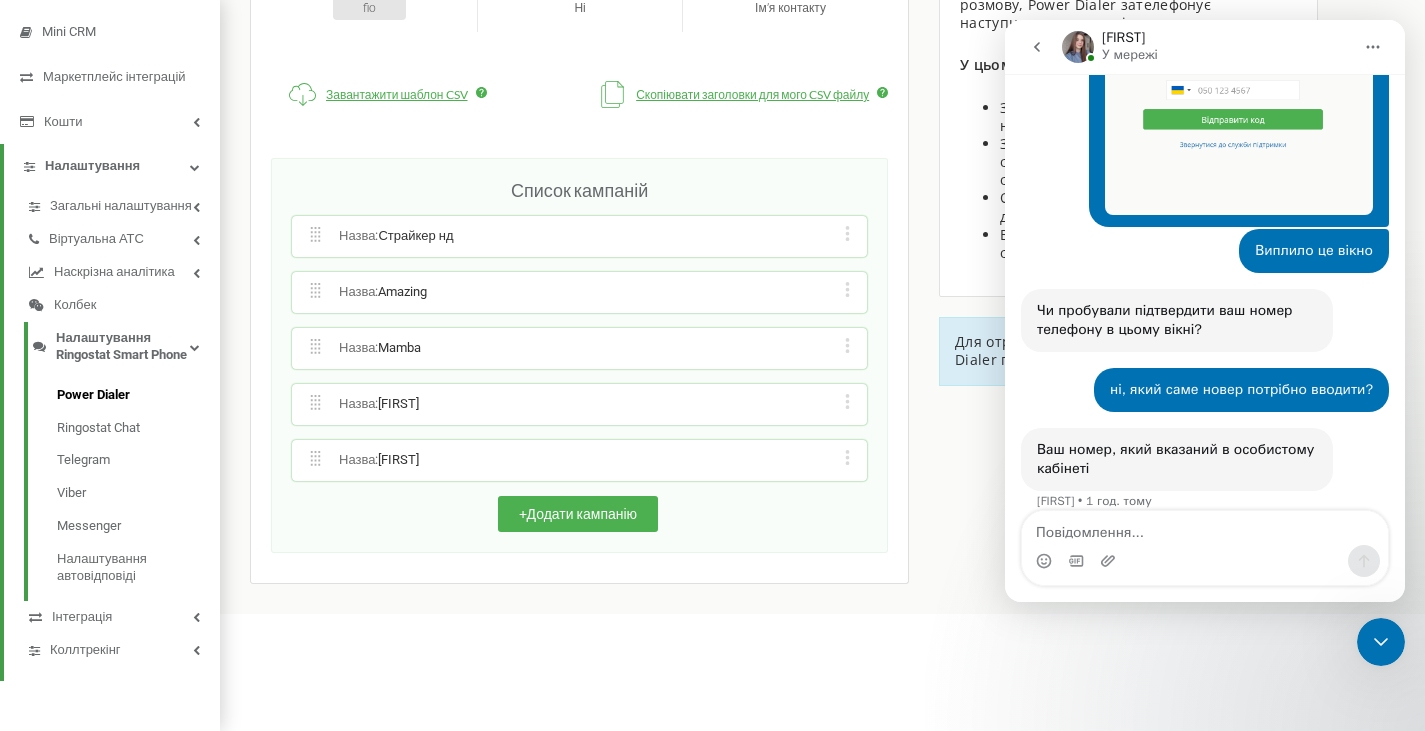 click on "Редагувати назву кампанії Редагувати список номерів кампанії Редагувати список співробітників кампанії Видалити кампанію з номерами" at bounding box center (847, 460) 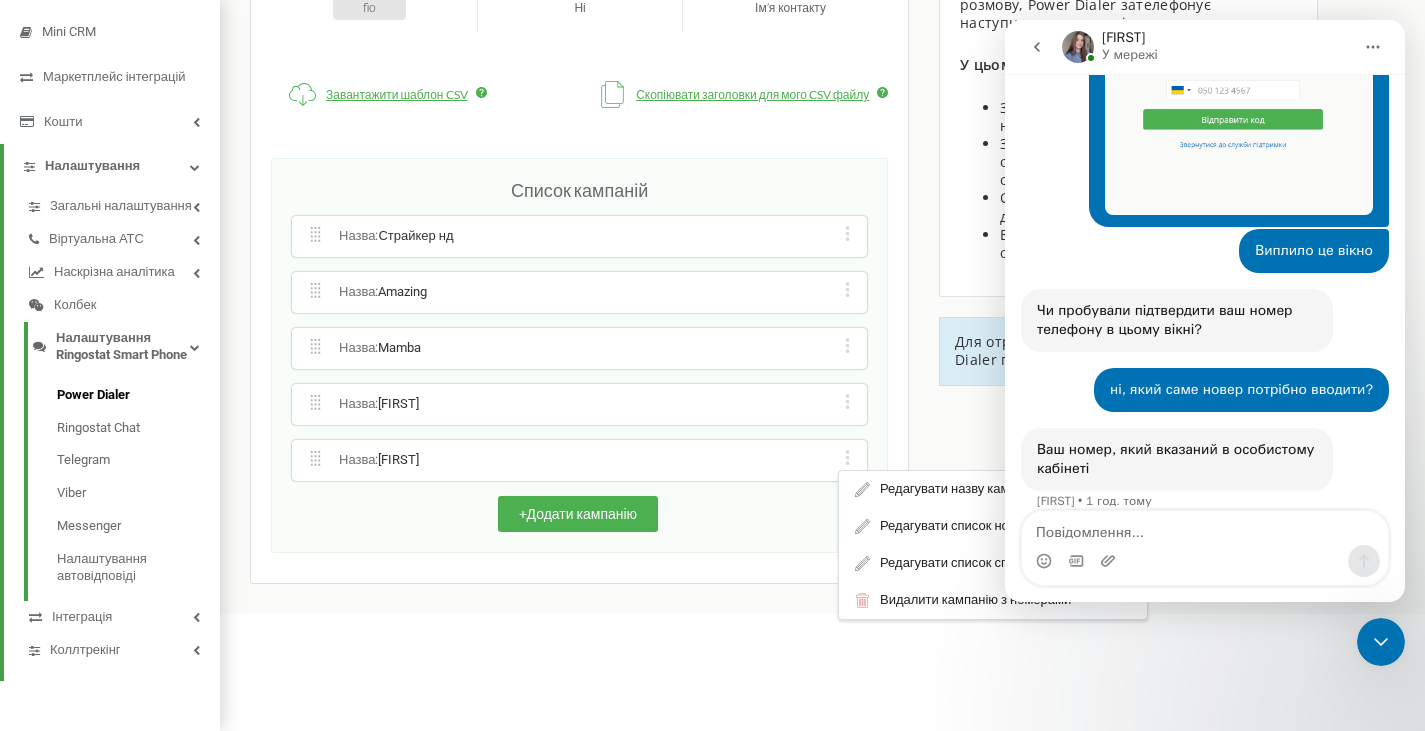 click on "Редагувати список номерів кампанії" at bounding box center [993, 526] 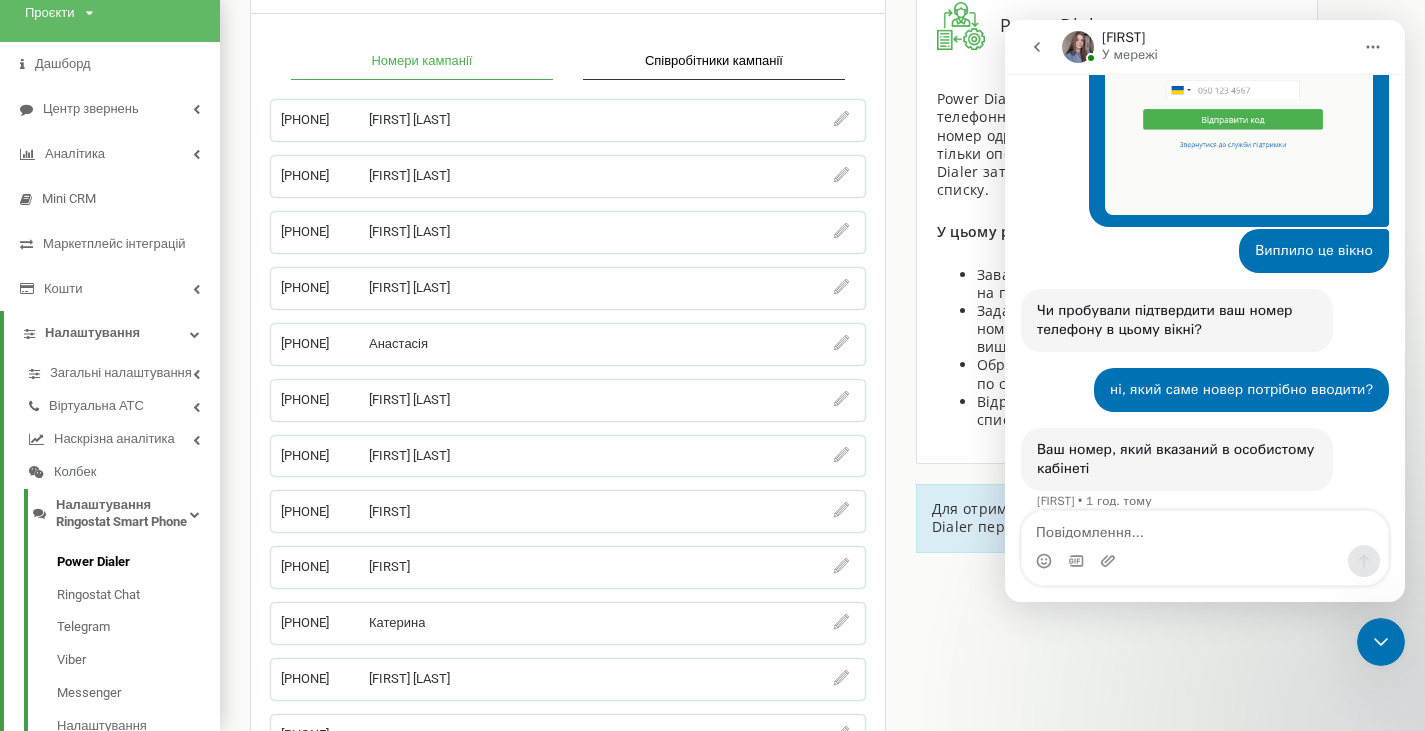 scroll, scrollTop: 0, scrollLeft: 0, axis: both 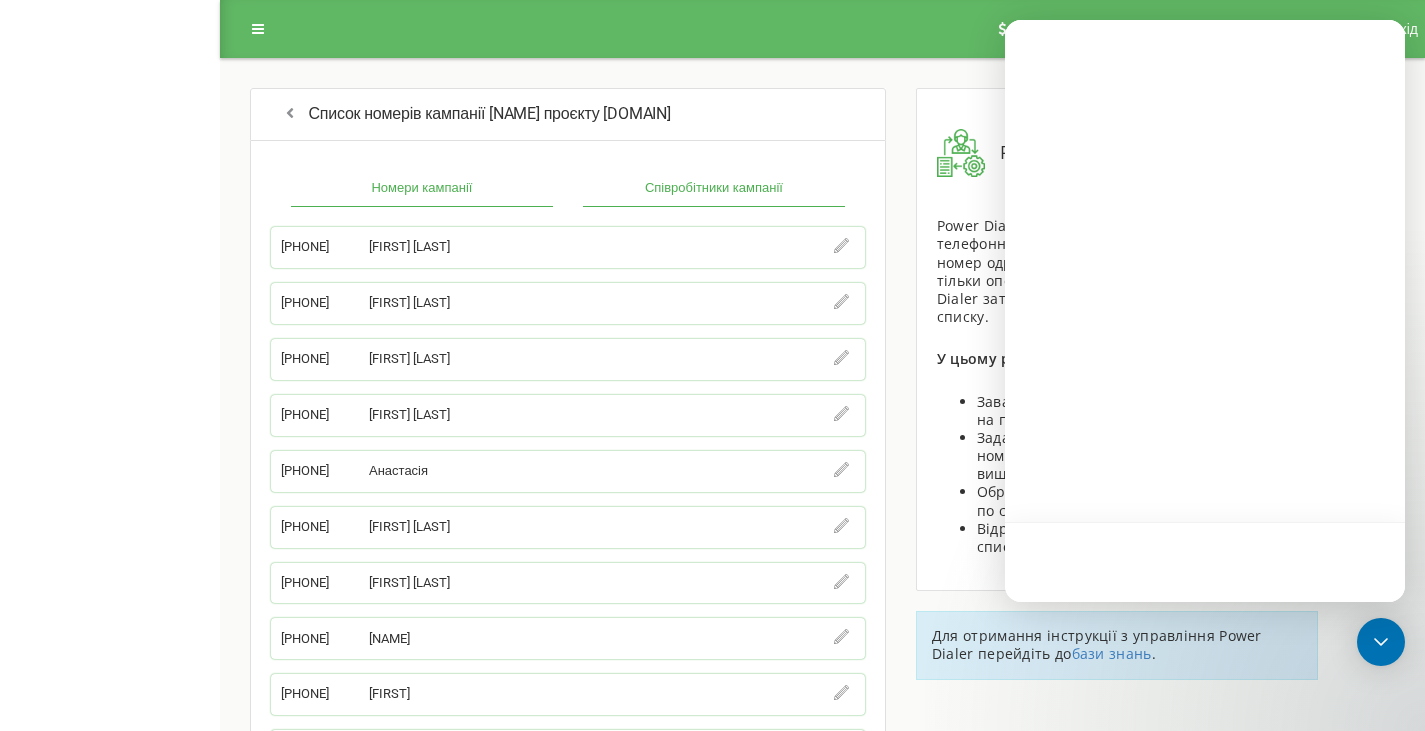 click on "Співробітники кампанії" at bounding box center [714, 189] 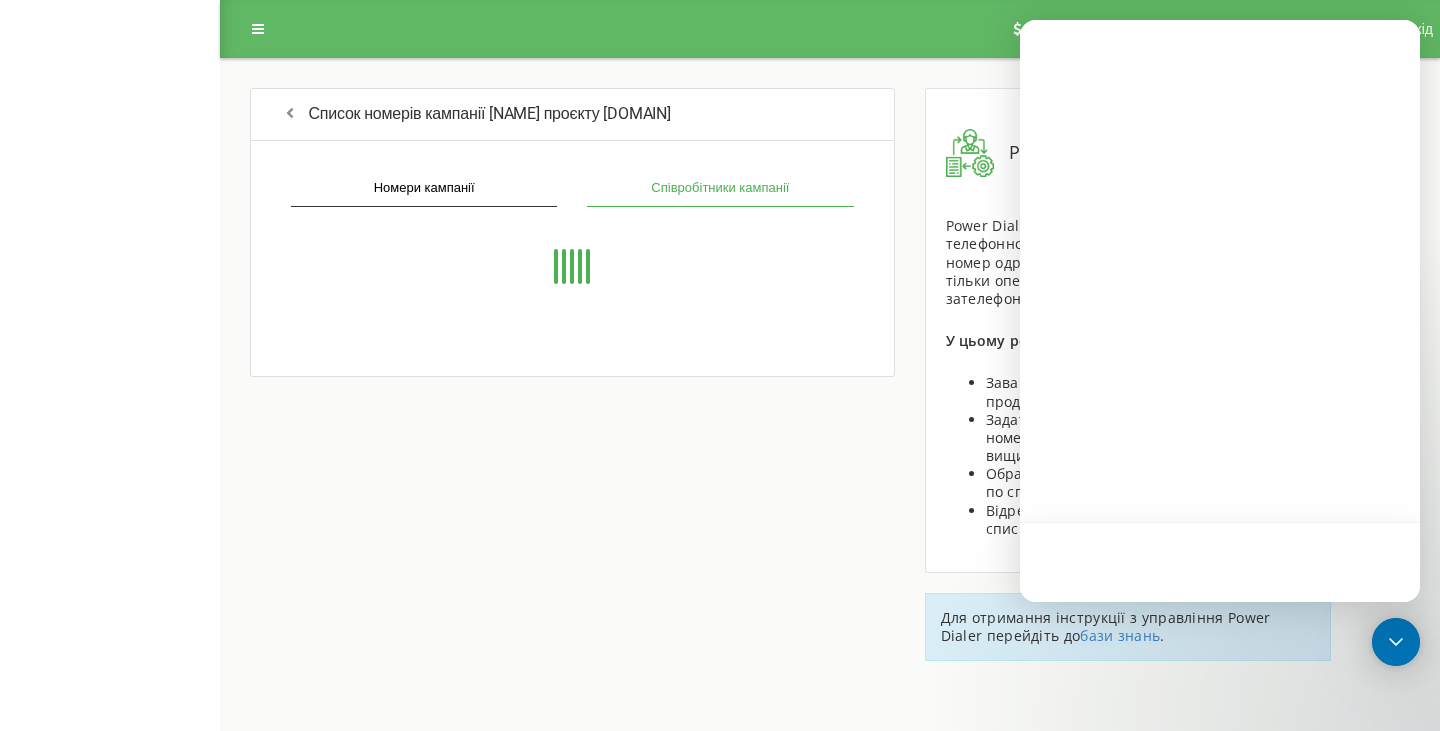 scroll, scrollTop: 0, scrollLeft: 0, axis: both 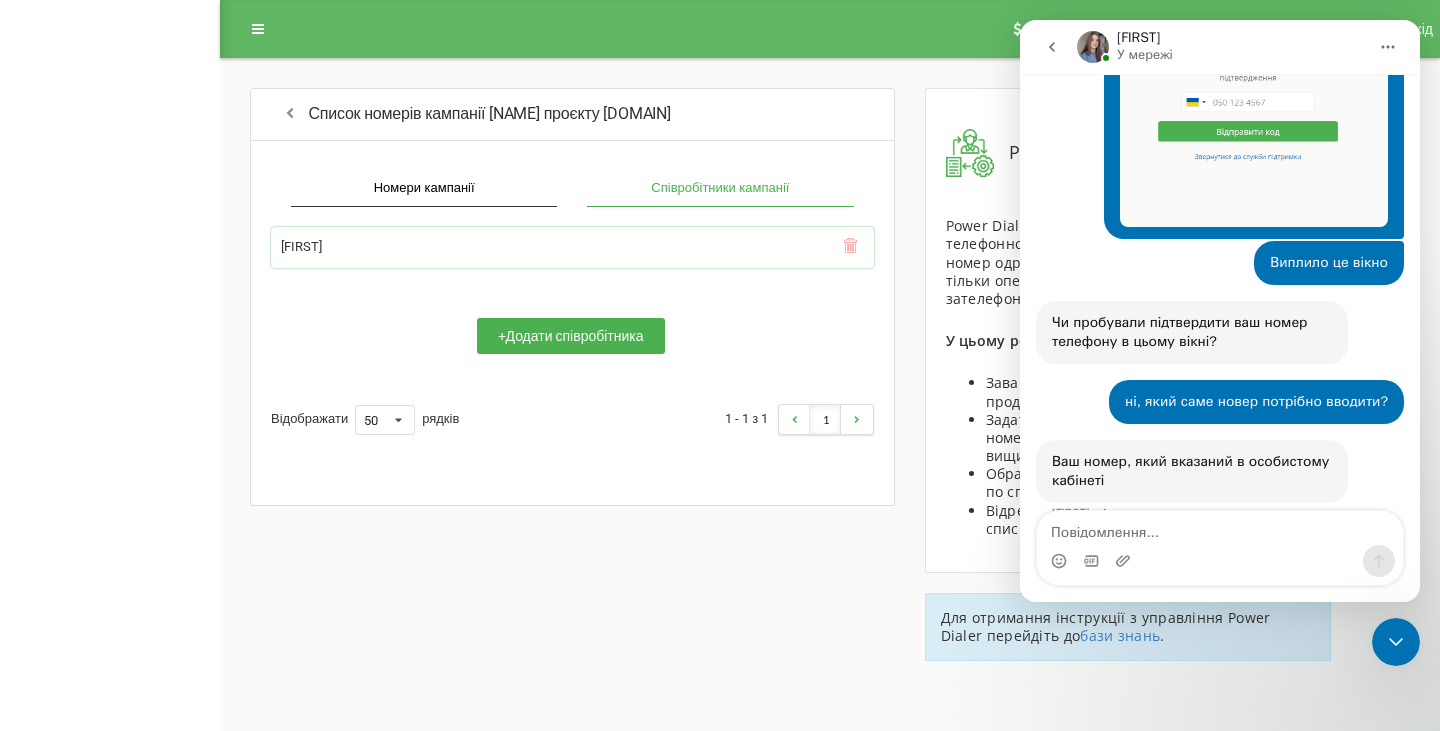click on "[FIRST]" at bounding box center [572, 247] 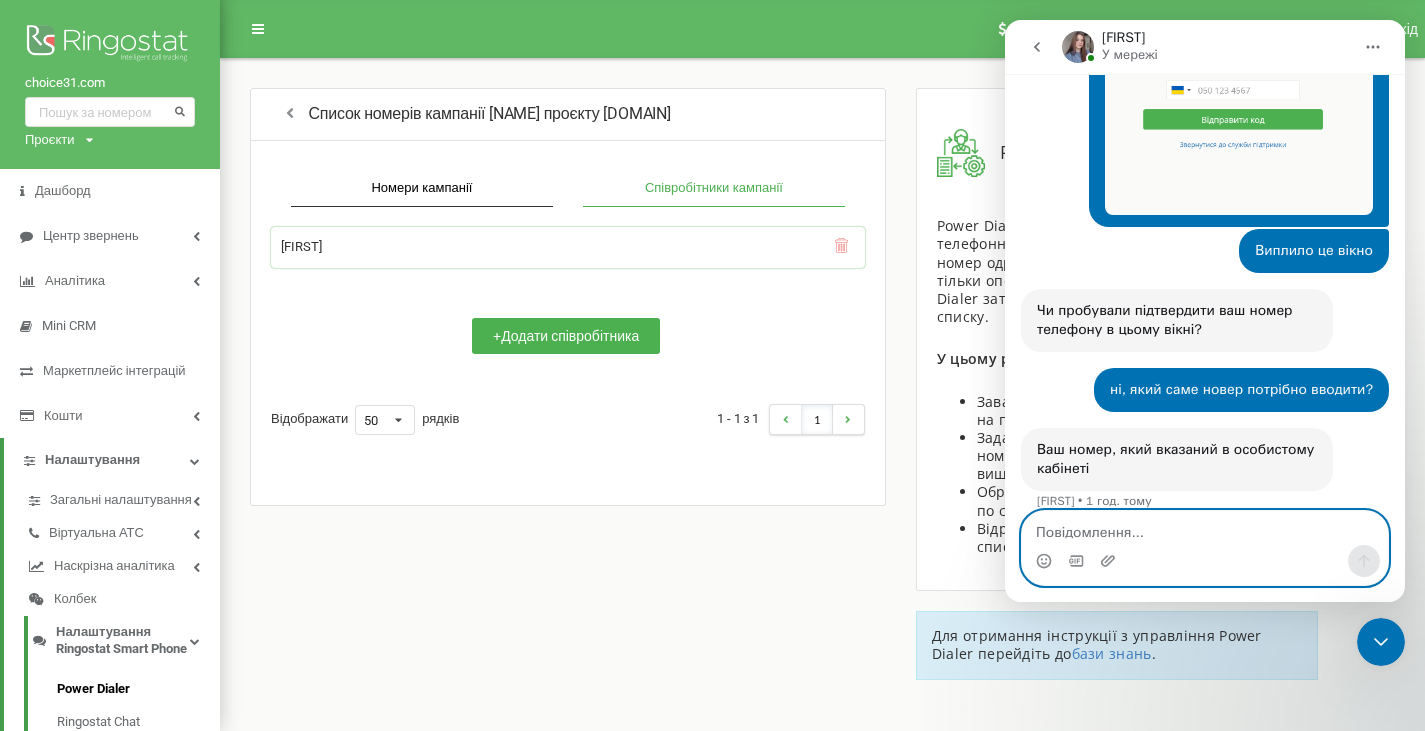 click at bounding box center (1205, 528) 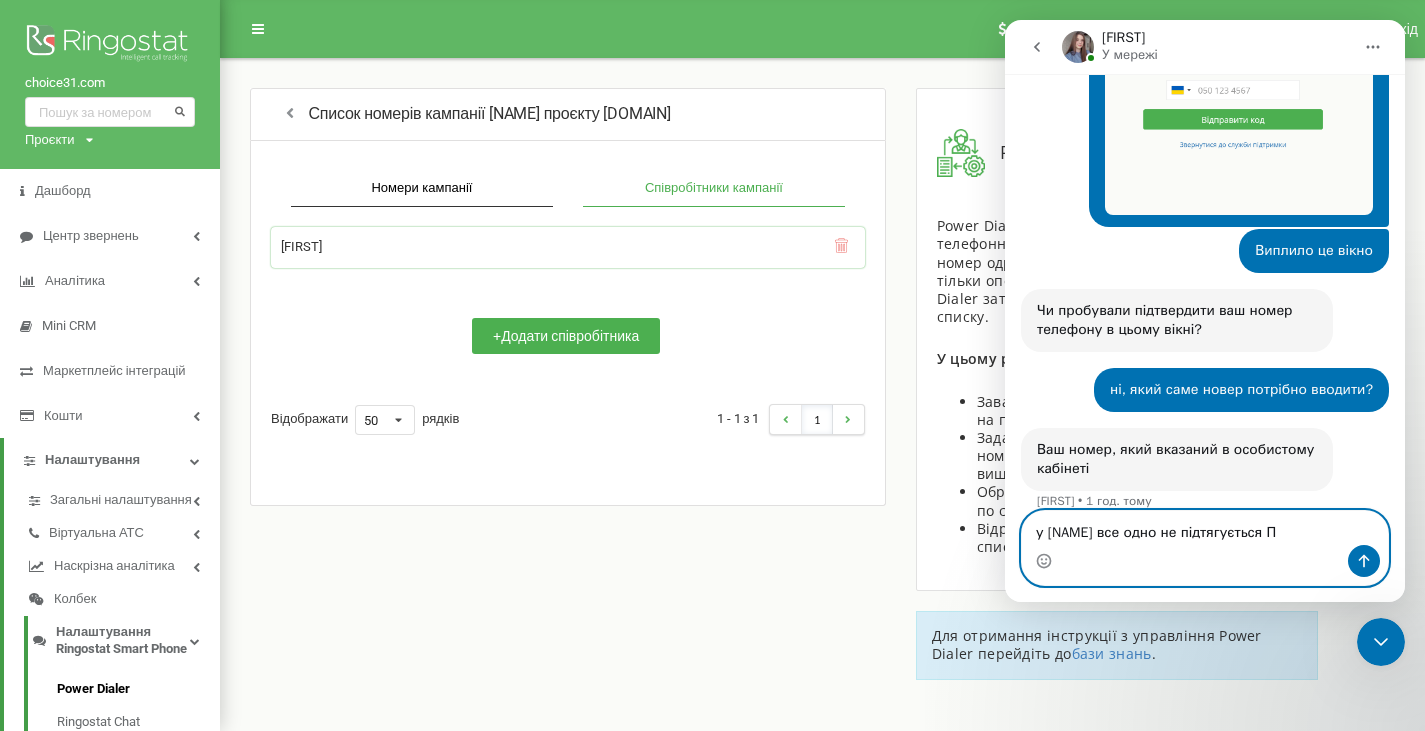 type on "у Дмитра все одно не підтягується ПД" 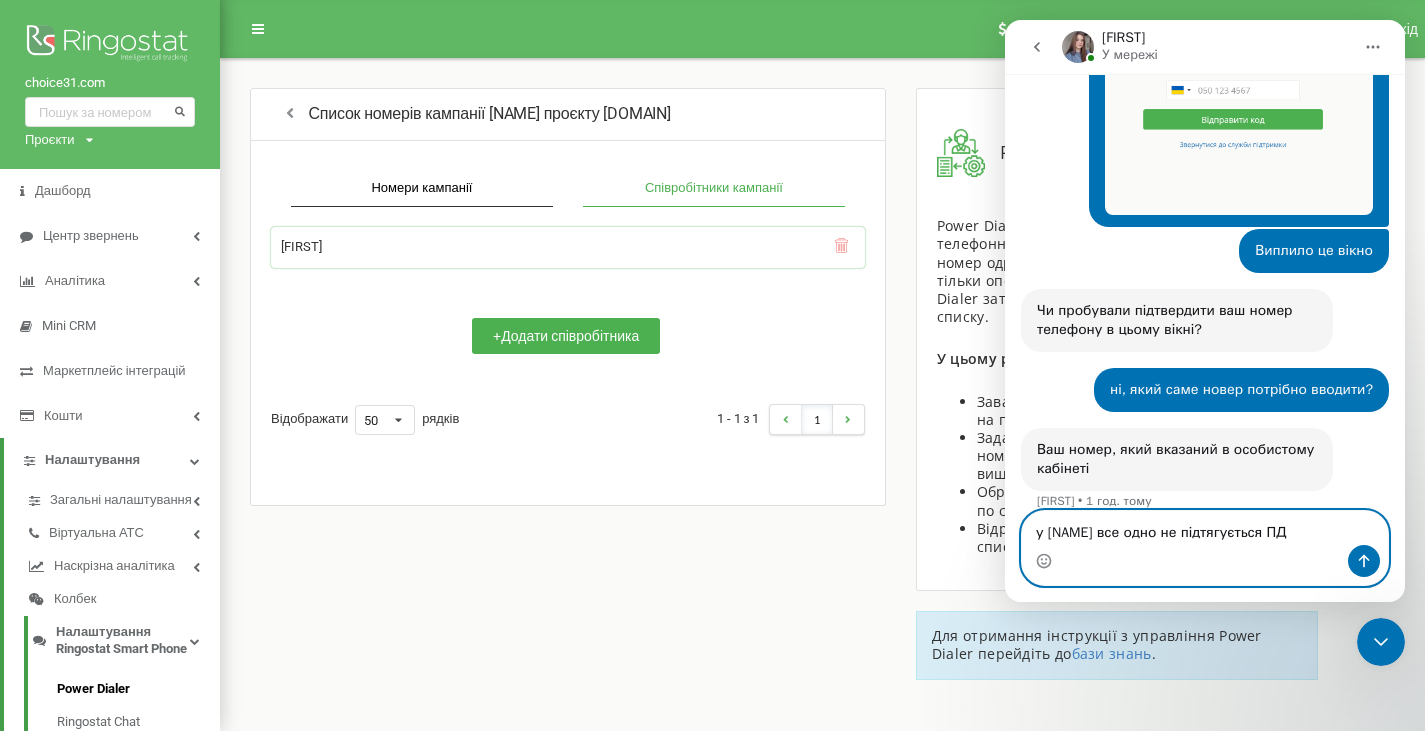 type 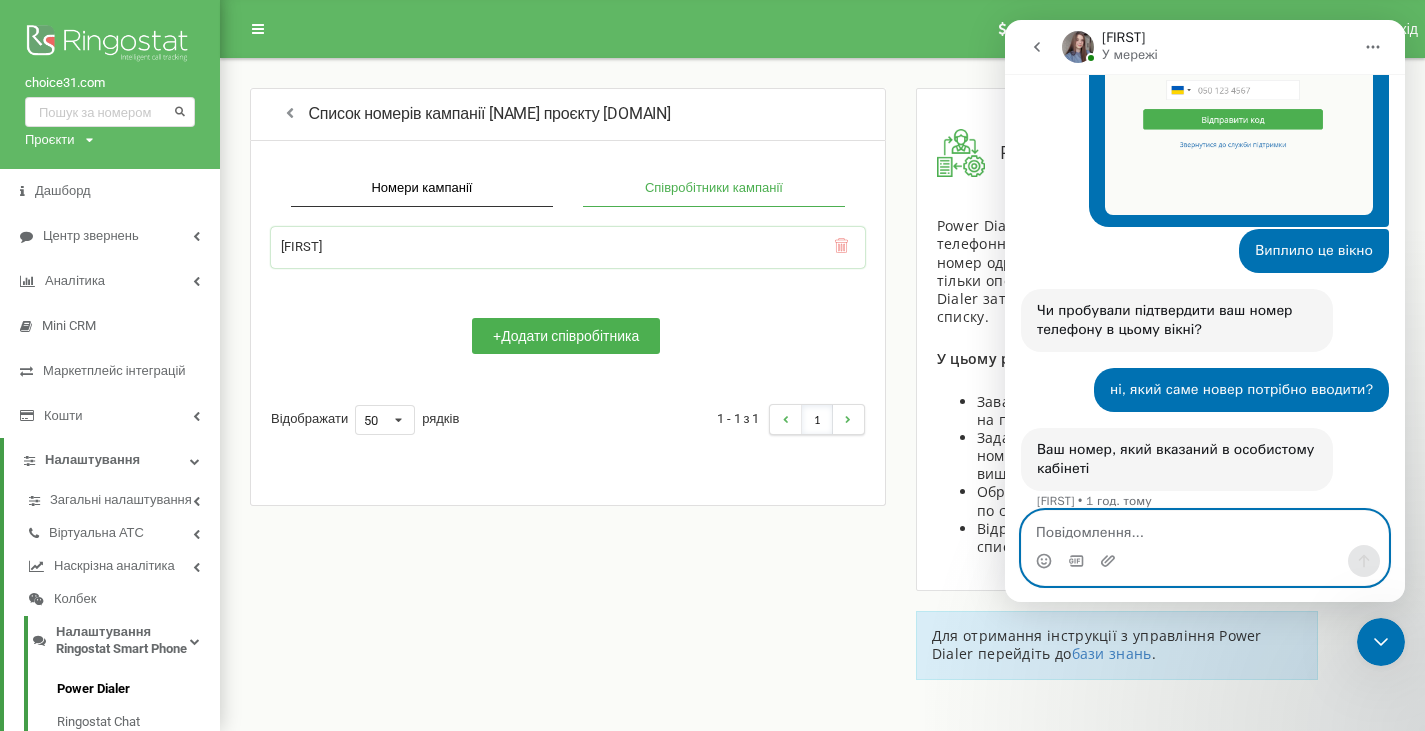 scroll, scrollTop: 1451, scrollLeft: 0, axis: vertical 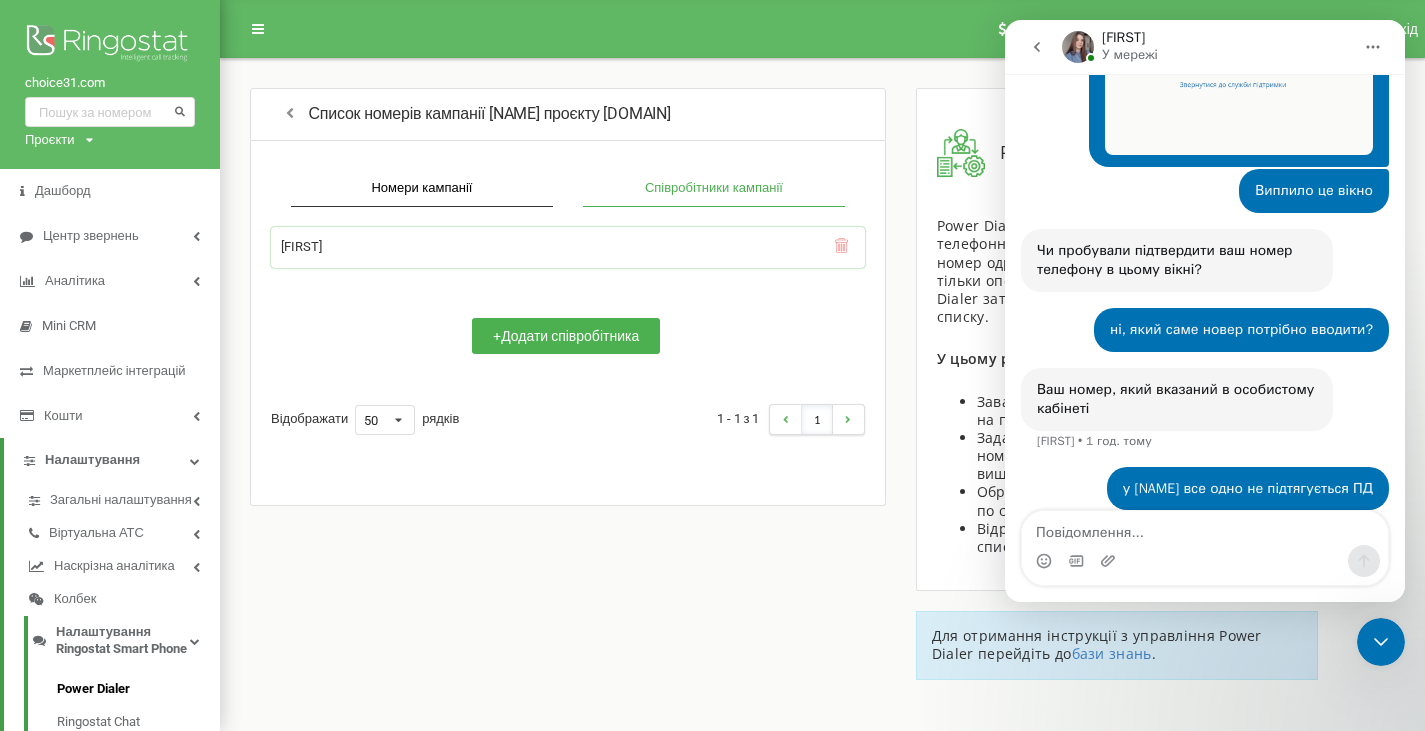 click on "[FIRST]" at bounding box center [568, 247] 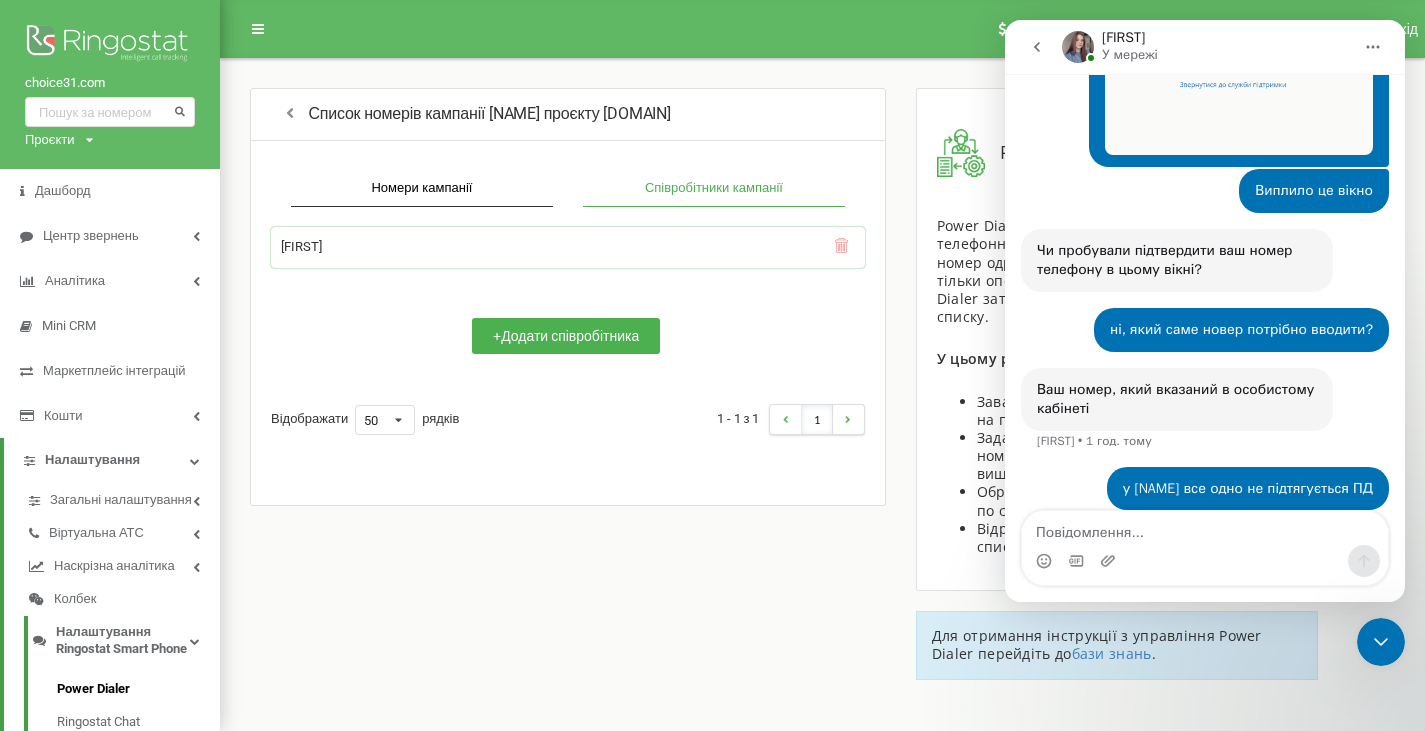 click 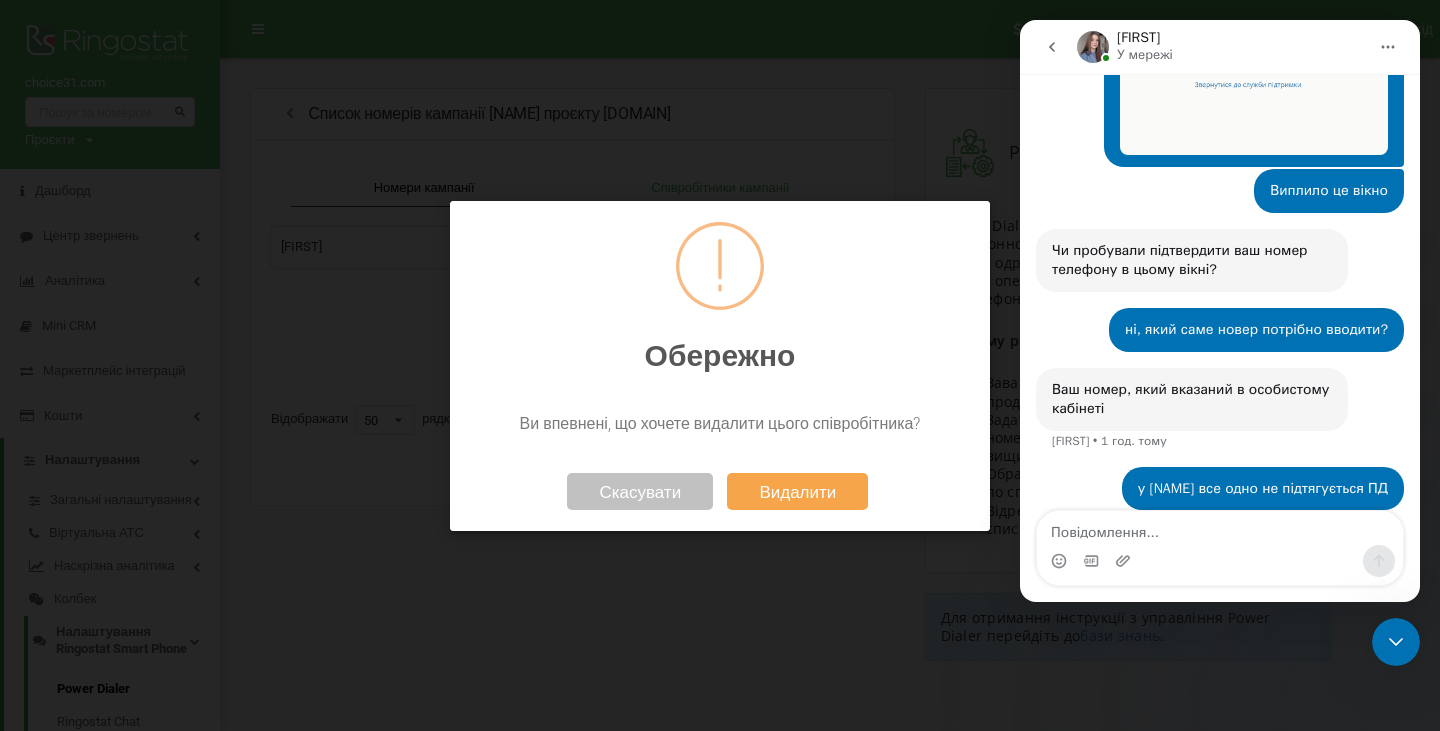 click on "Видалити" at bounding box center [797, 490] 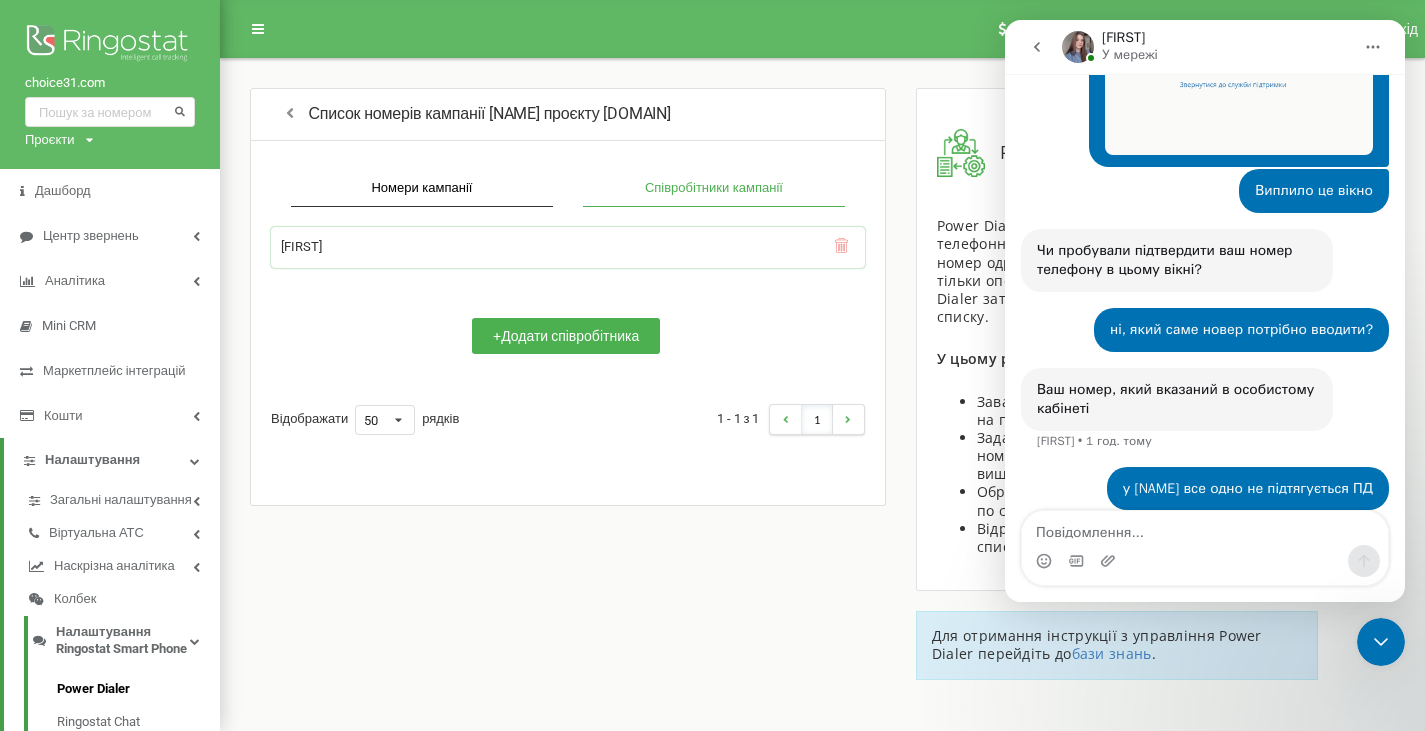 click 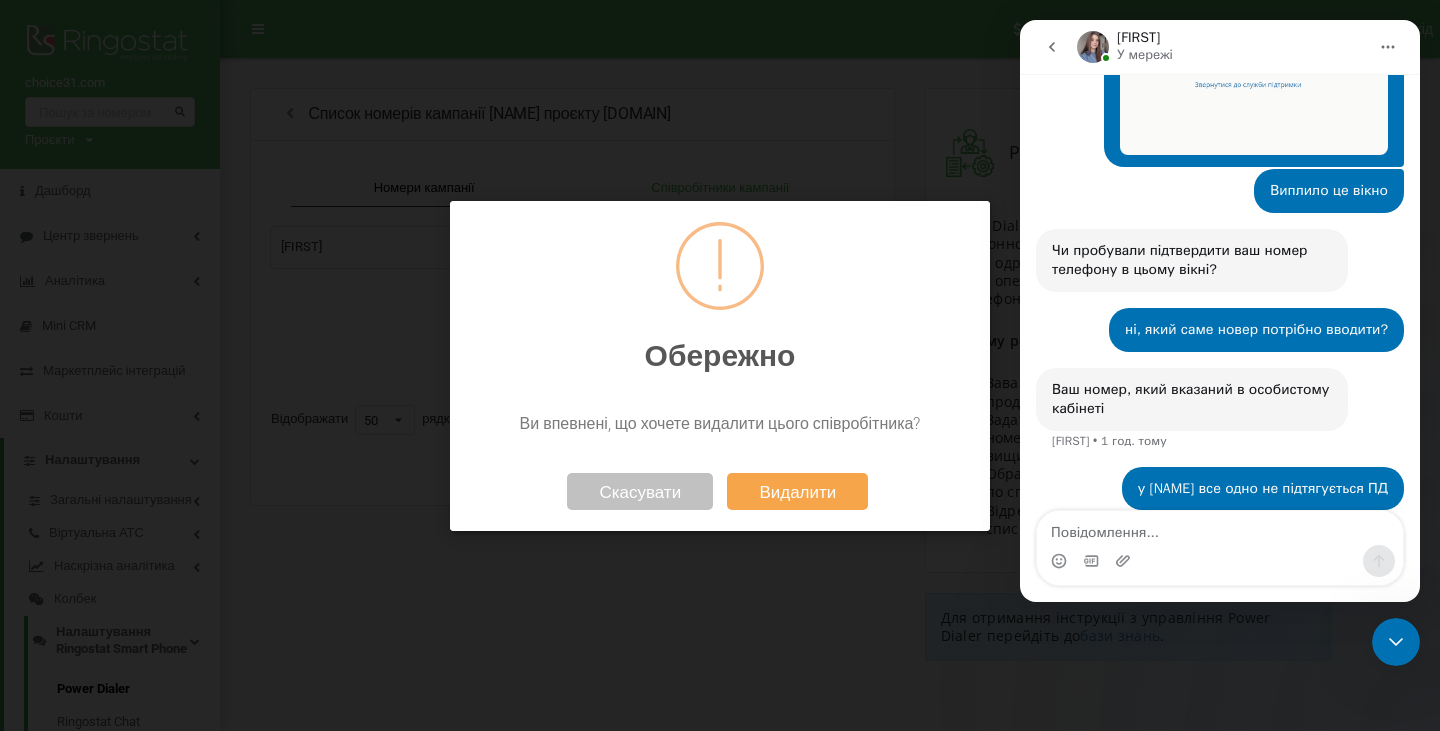 click on "Видалити" at bounding box center [797, 490] 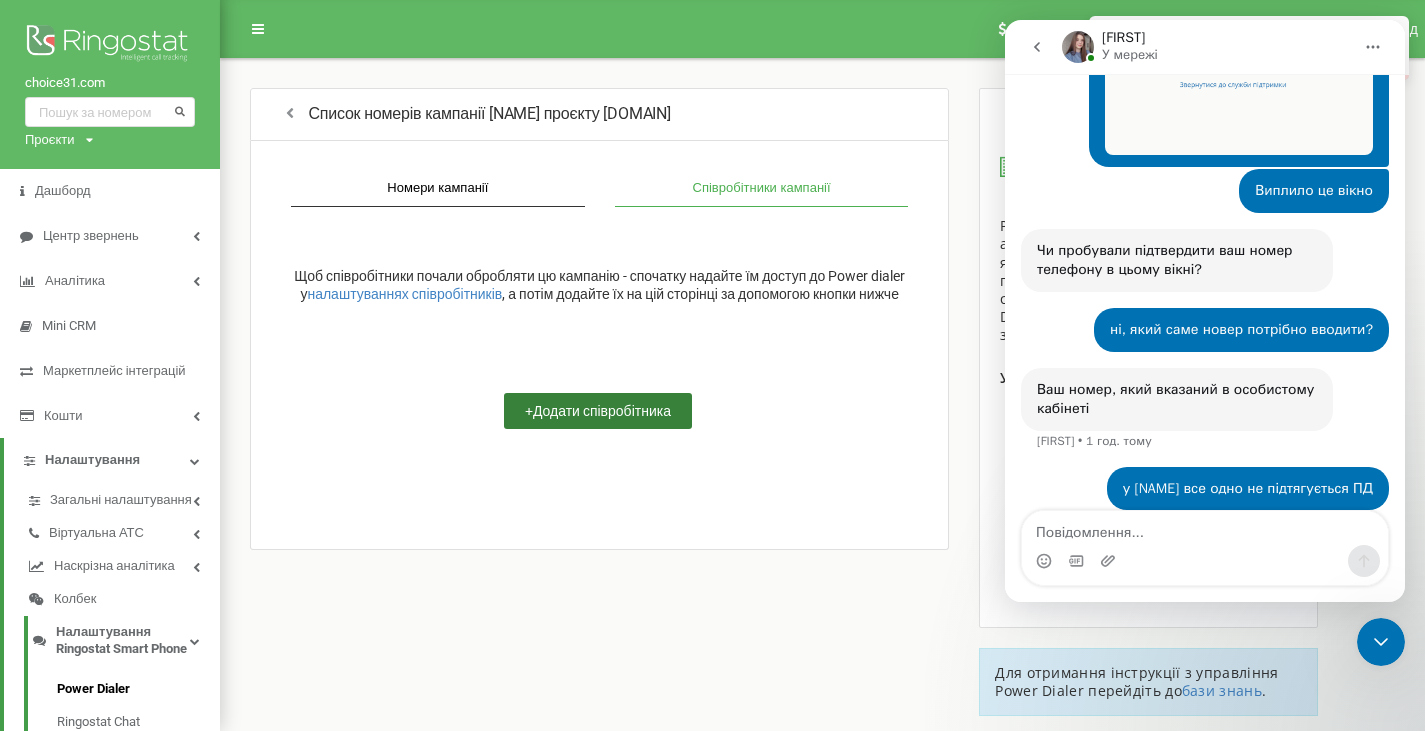 click on "+  Додати співробітника" at bounding box center (598, 411) 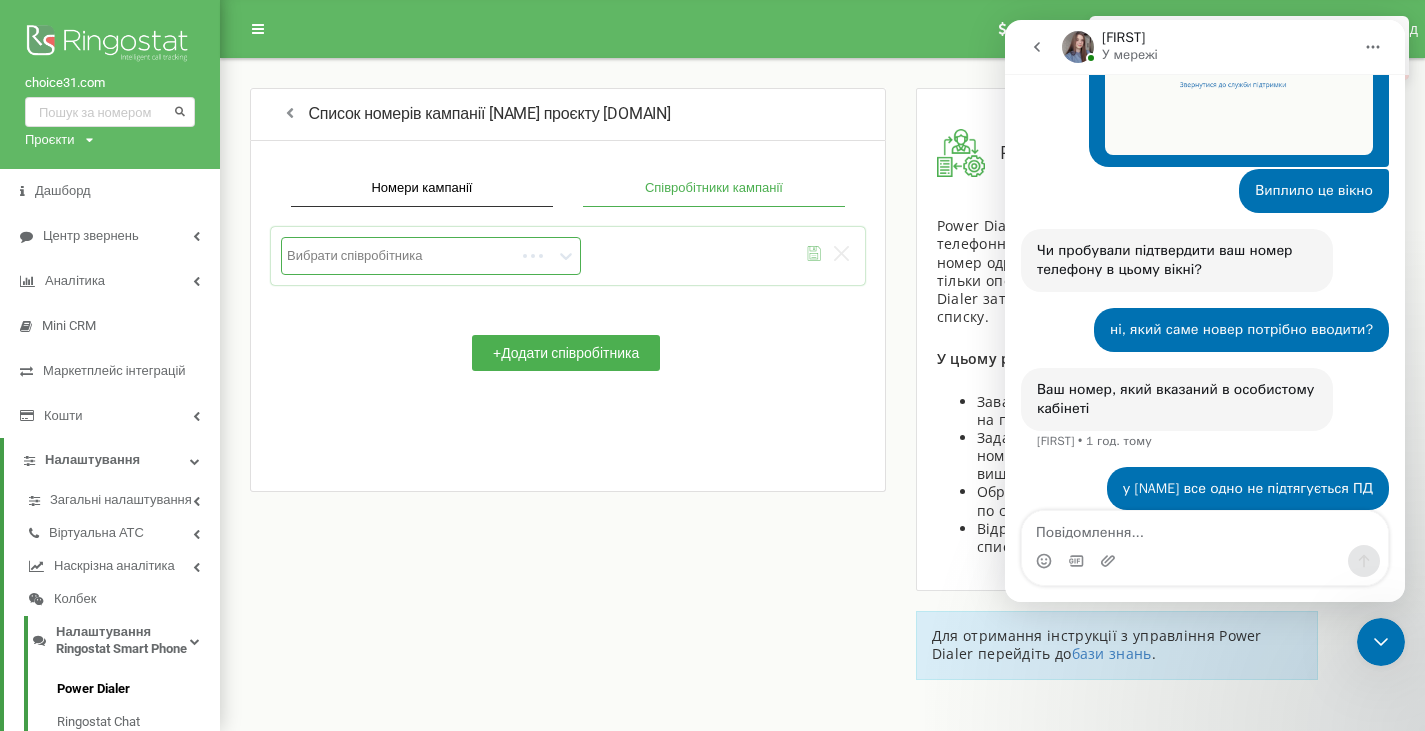 click at bounding box center (400, 255) 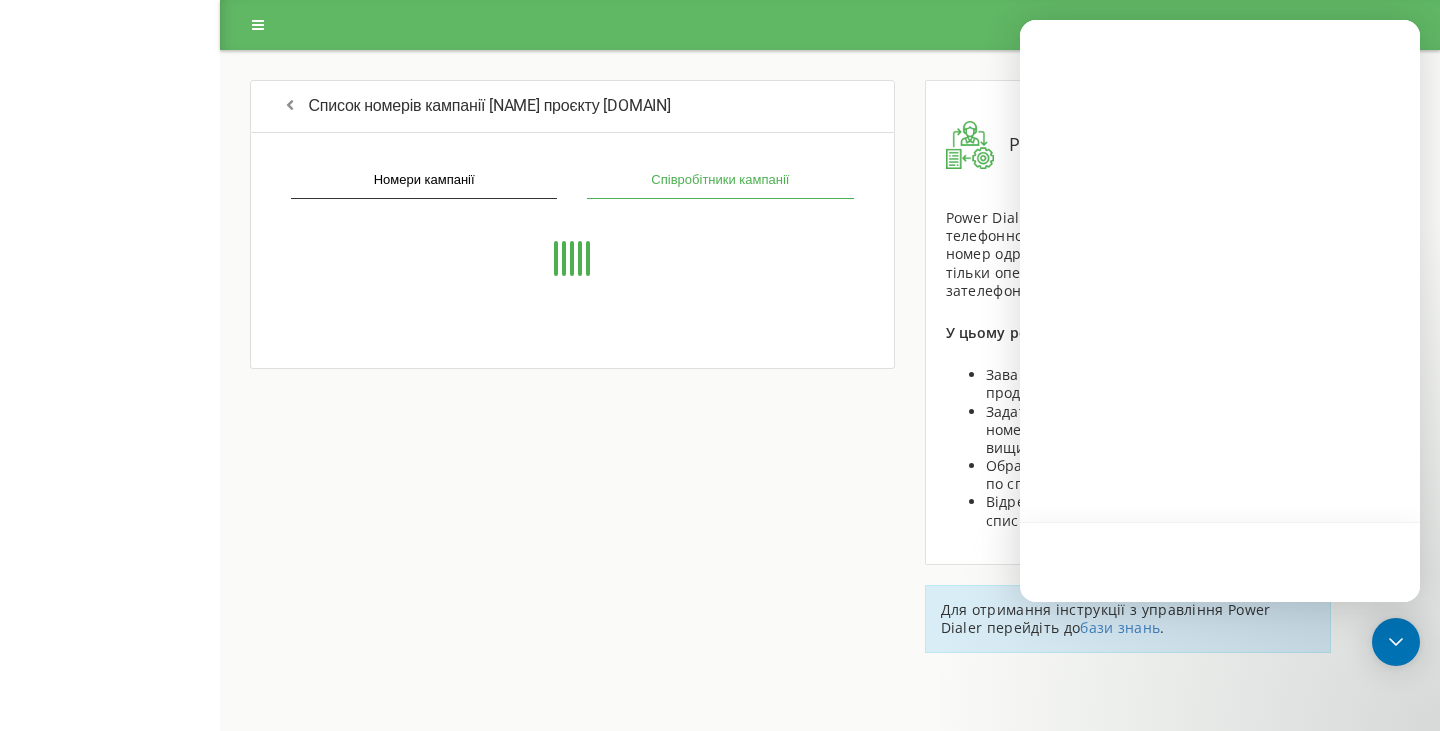 scroll, scrollTop: 0, scrollLeft: 0, axis: both 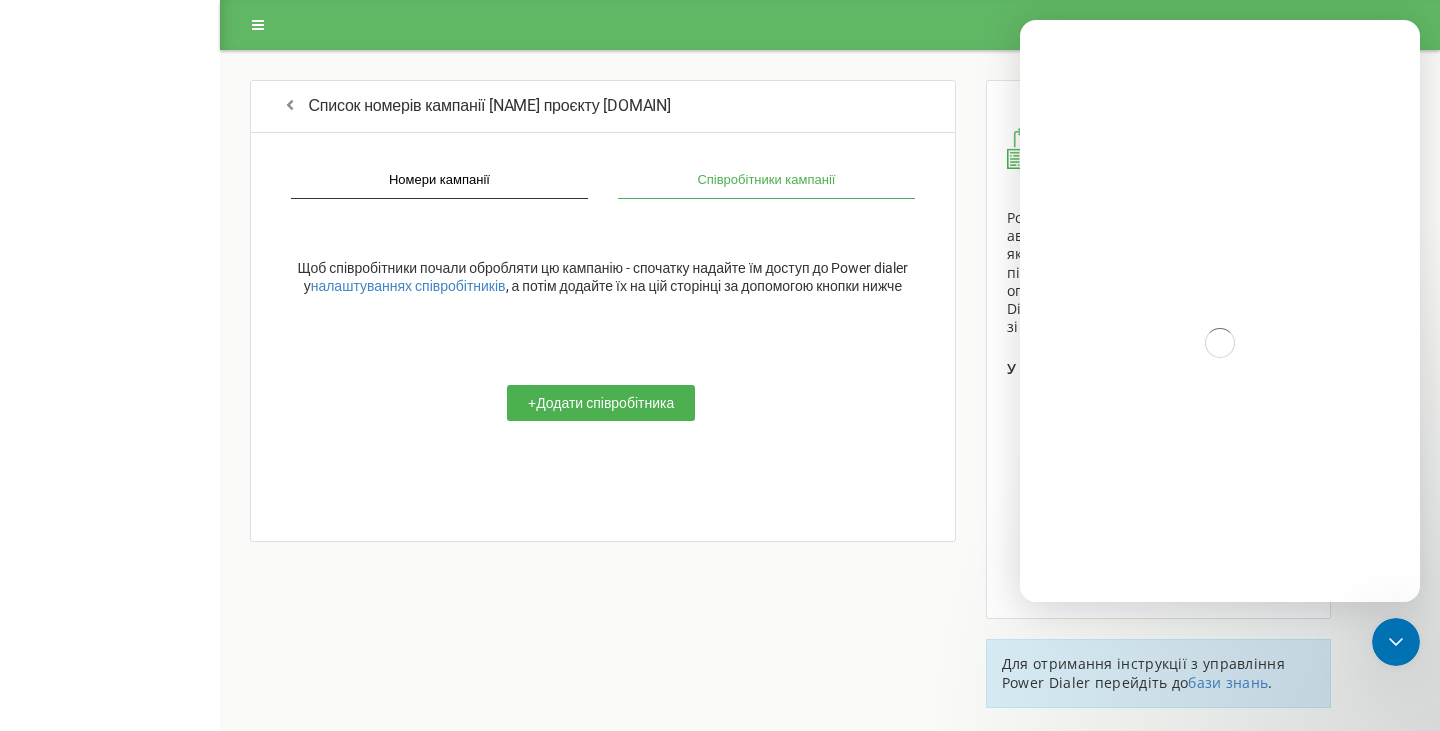 click on "+  Додати співробітника" at bounding box center (601, 403) 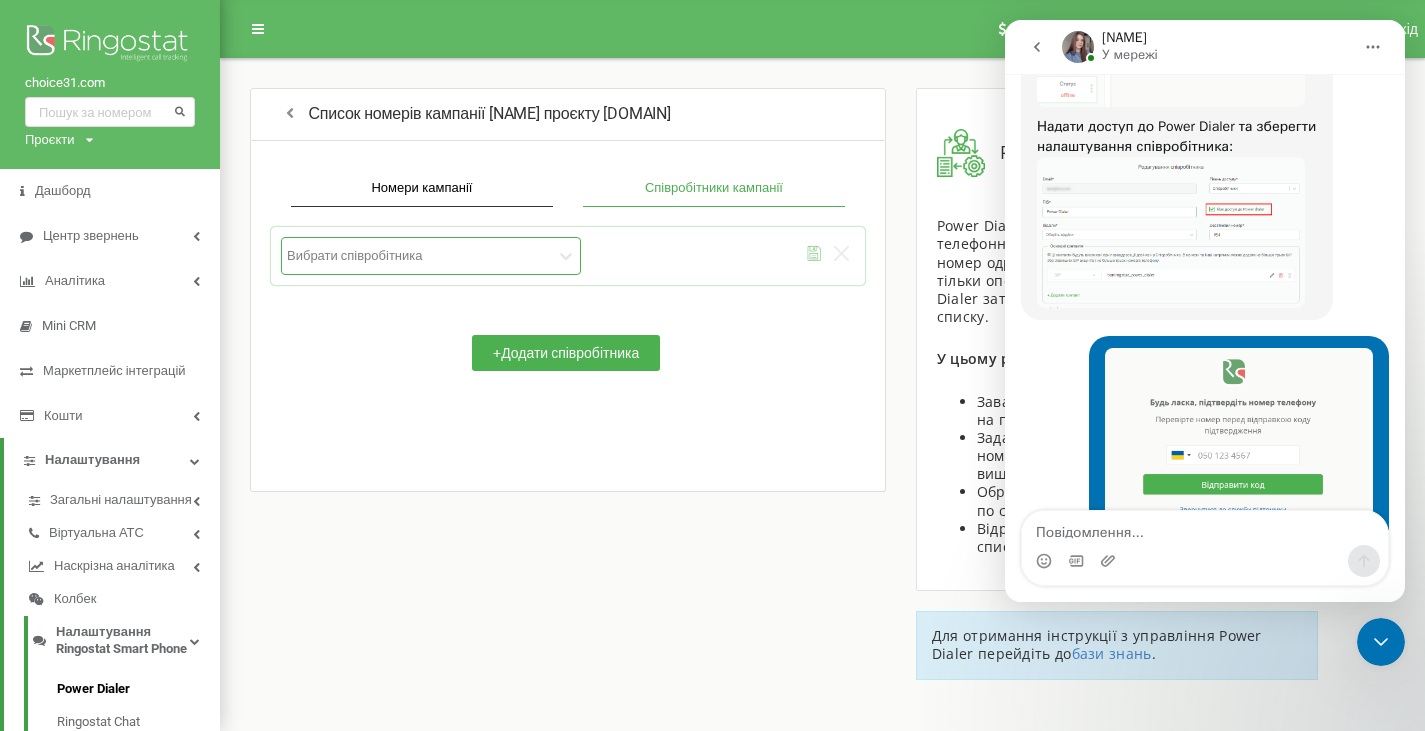 drag, startPoint x: 355, startPoint y: 222, endPoint x: 351, endPoint y: 237, distance: 15.524175 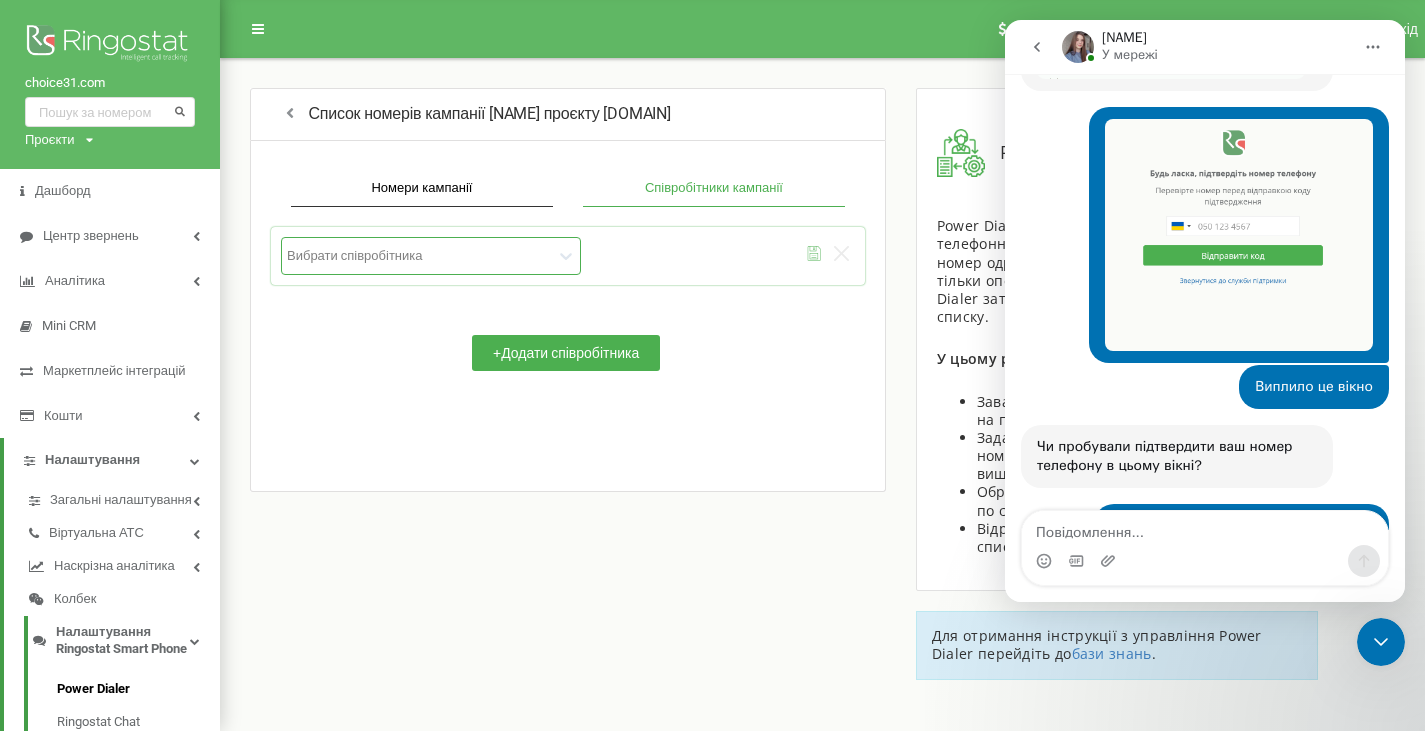 scroll, scrollTop: 1451, scrollLeft: 0, axis: vertical 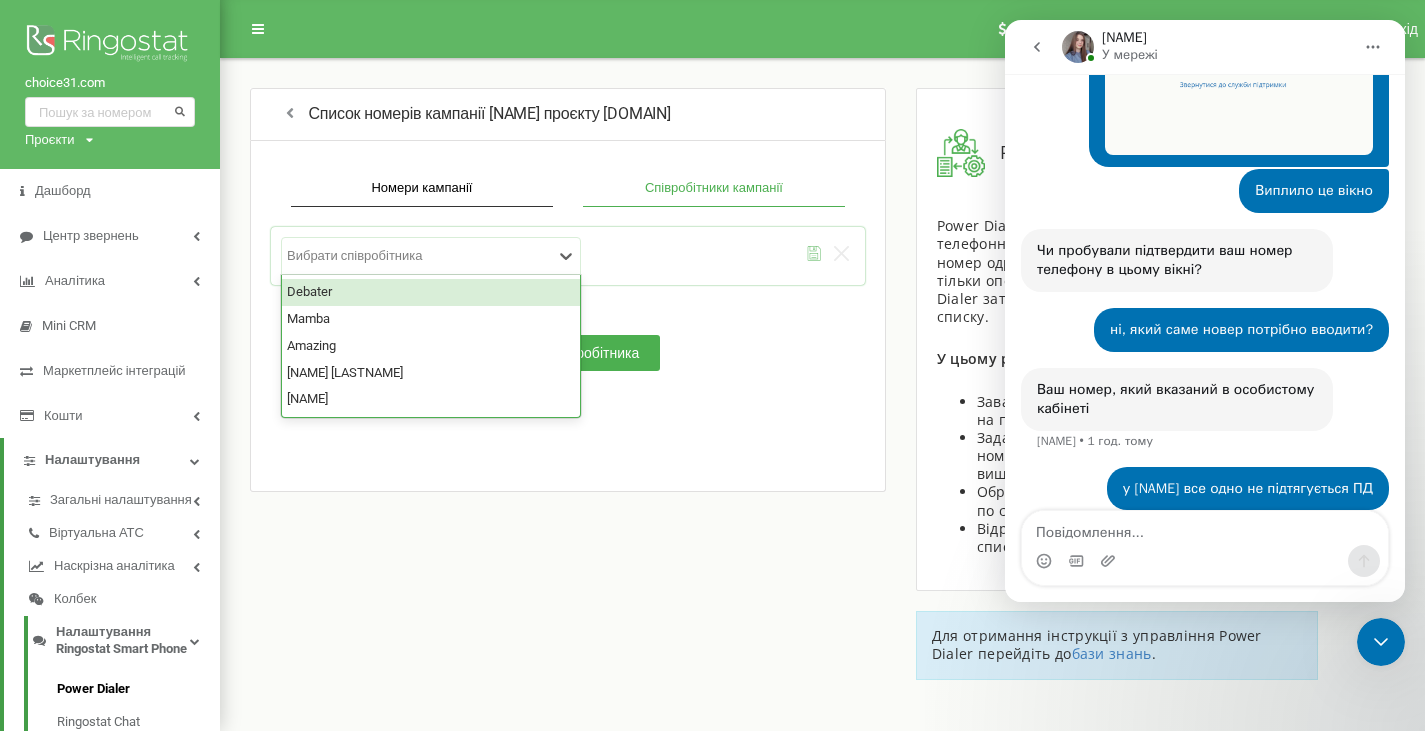 click at bounding box center (420, 255) 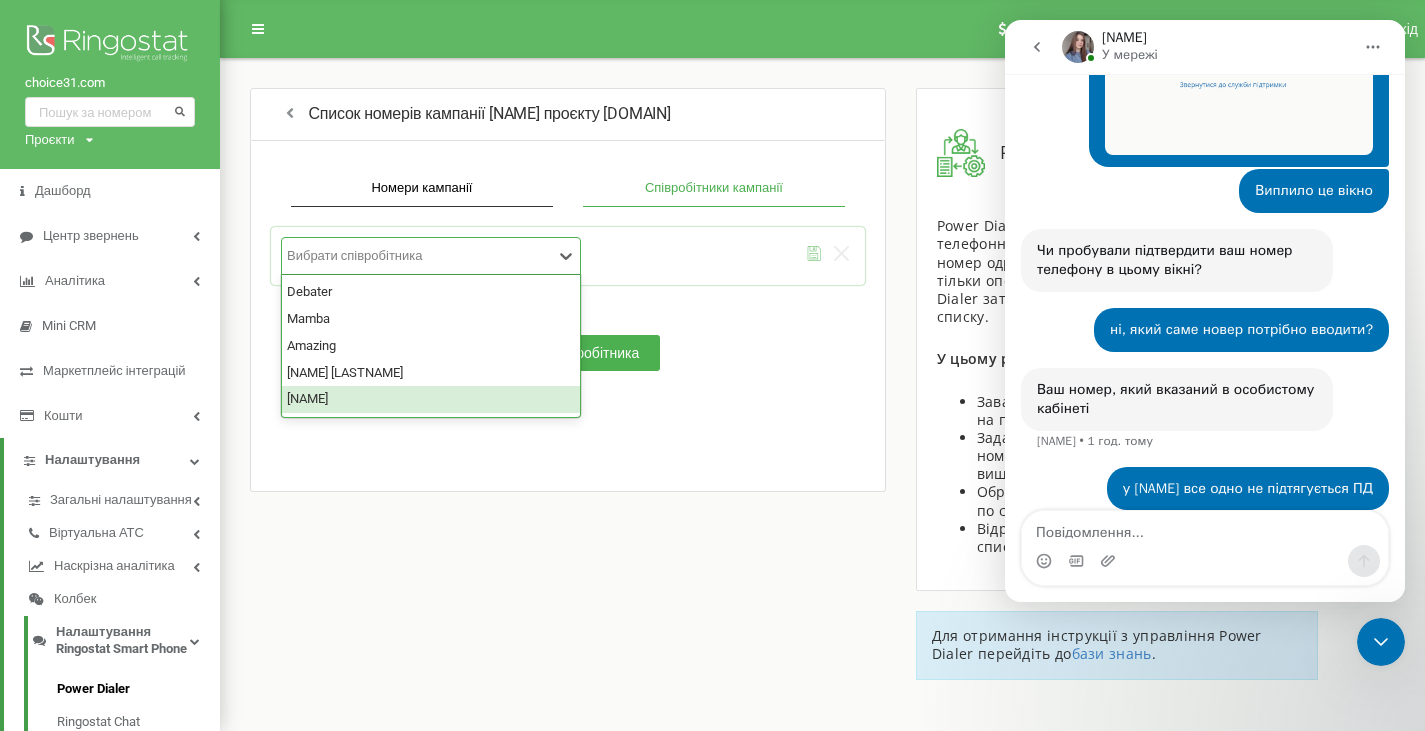 drag, startPoint x: 340, startPoint y: 399, endPoint x: 372, endPoint y: 383, distance: 35.77709 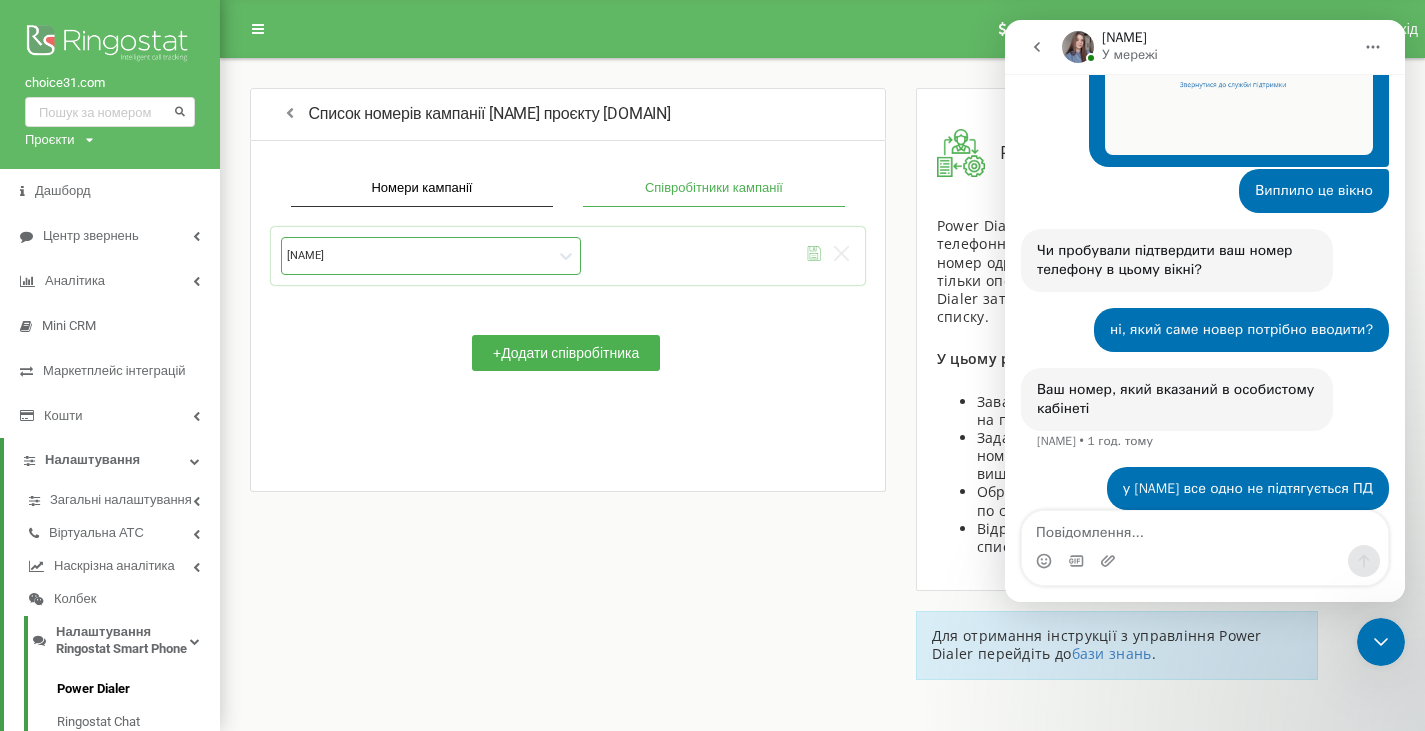 click 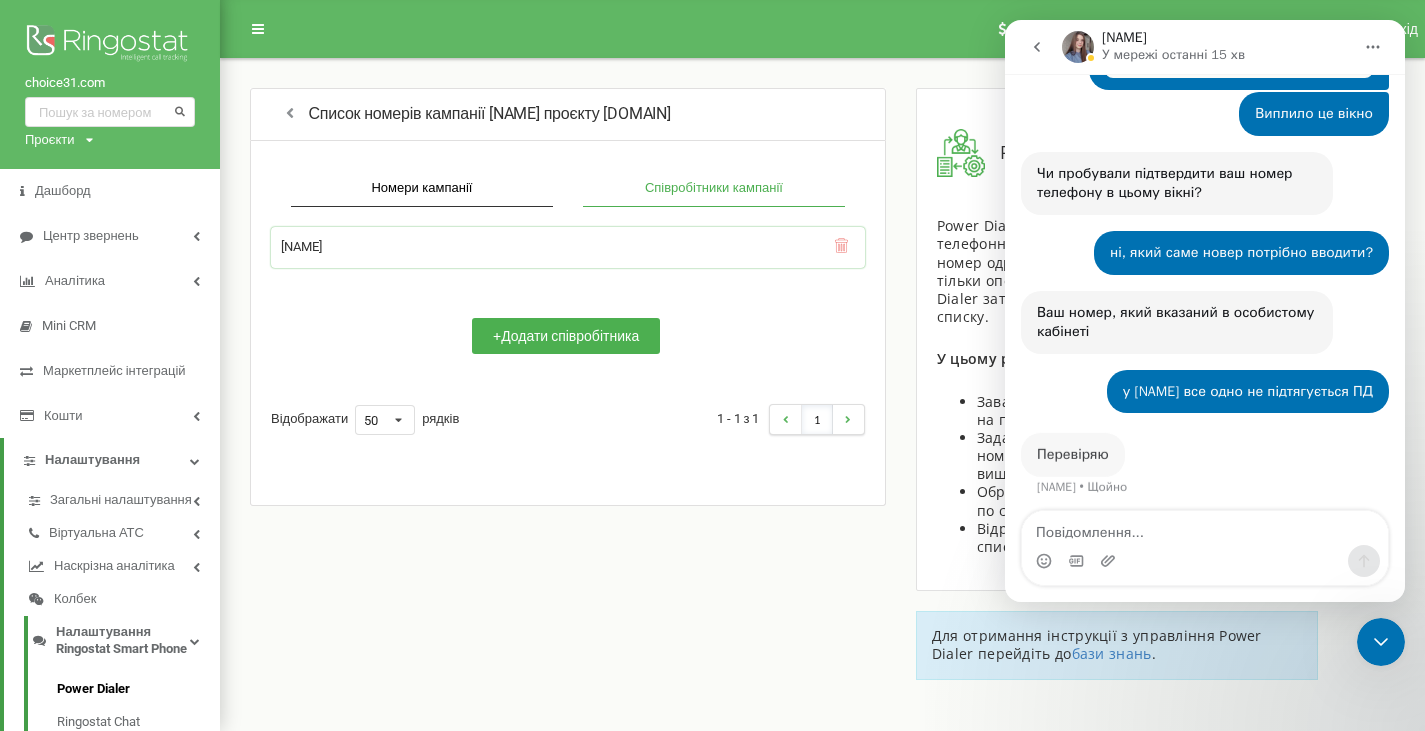 scroll, scrollTop: 1511, scrollLeft: 0, axis: vertical 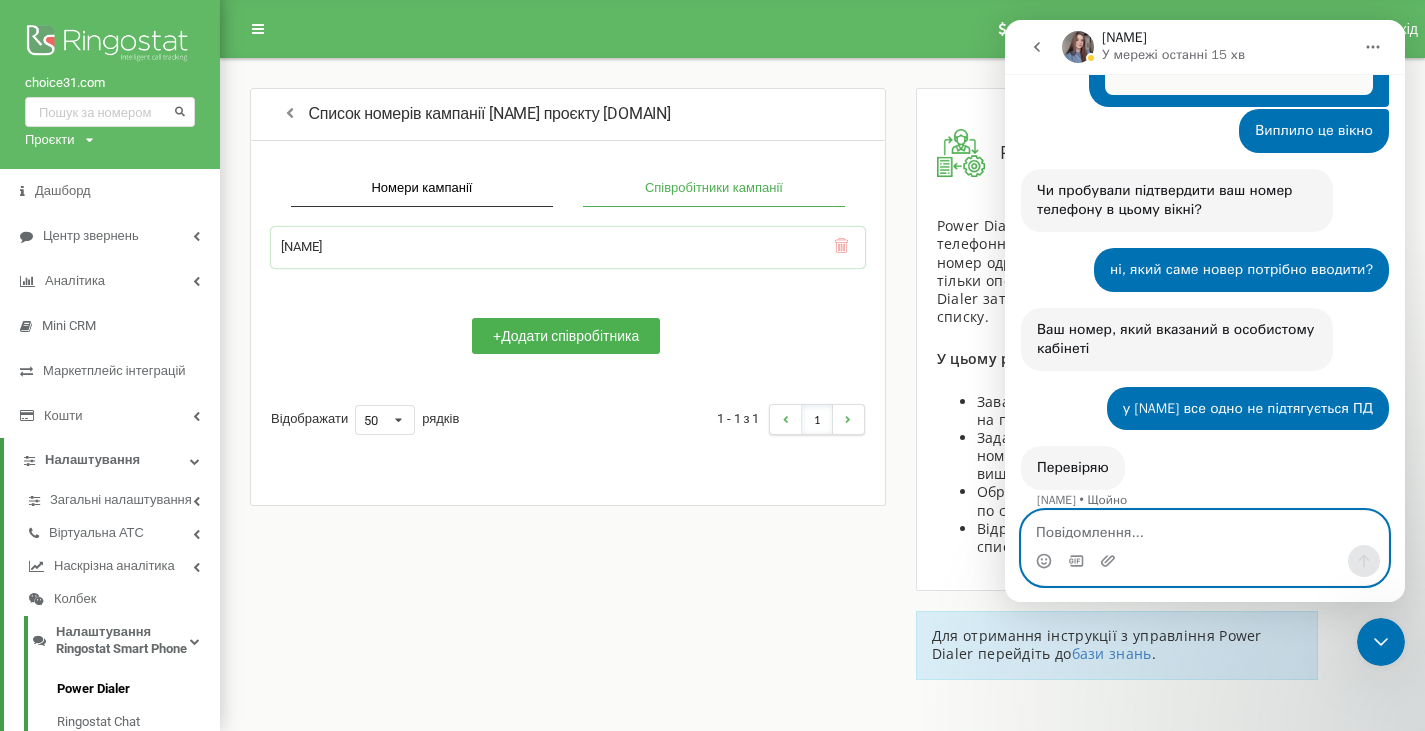 click at bounding box center (1205, 528) 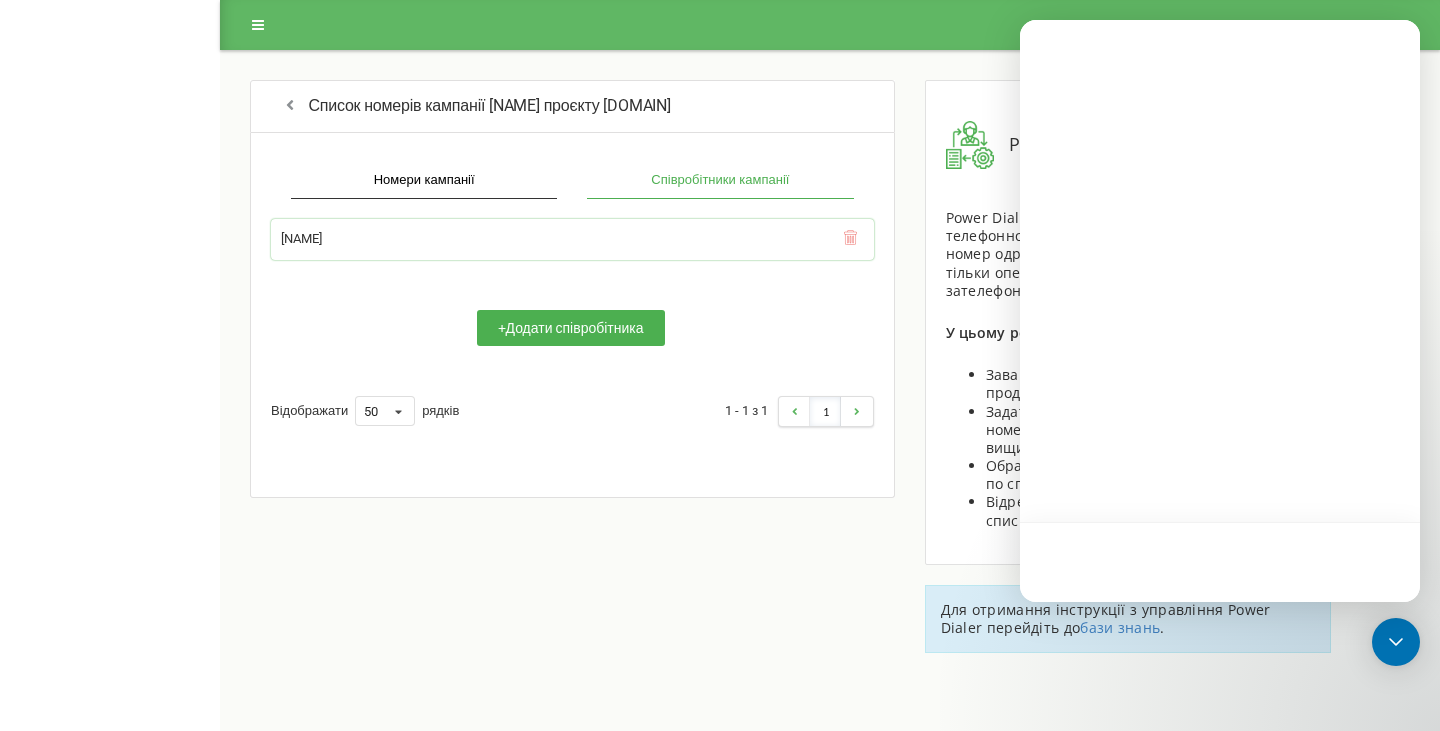 scroll, scrollTop: 0, scrollLeft: 0, axis: both 